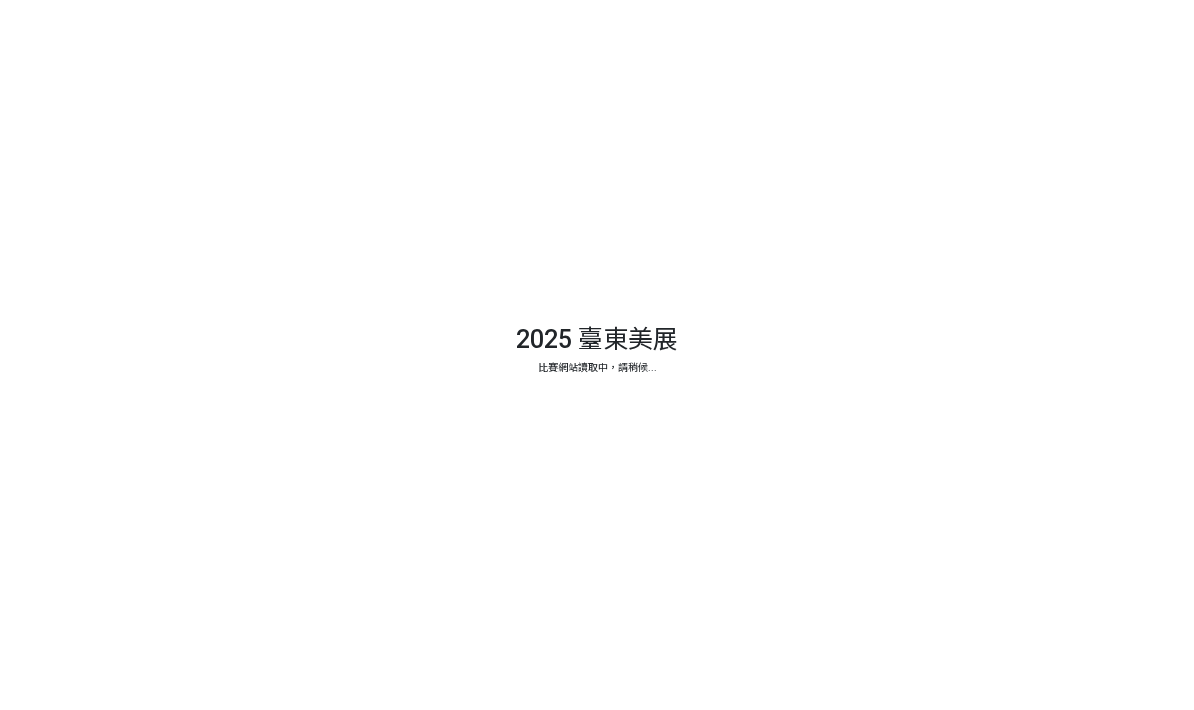 scroll, scrollTop: 80, scrollLeft: 0, axis: vertical 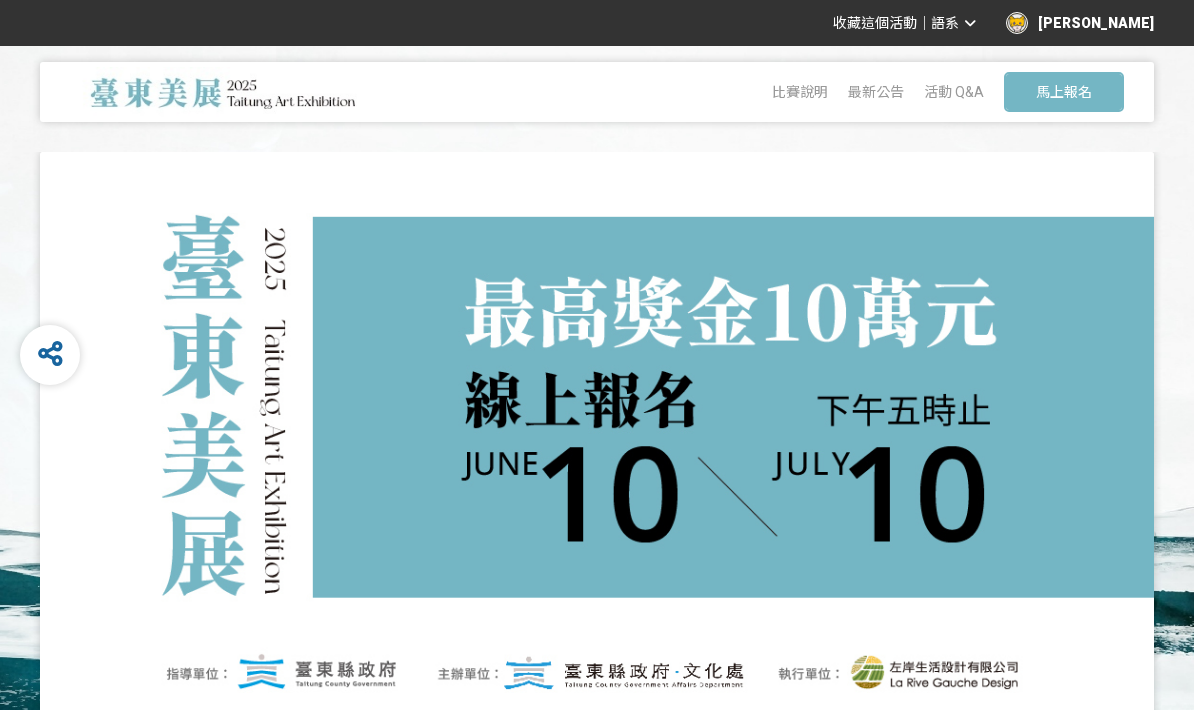 click on "馬上報名" at bounding box center [1064, 92] 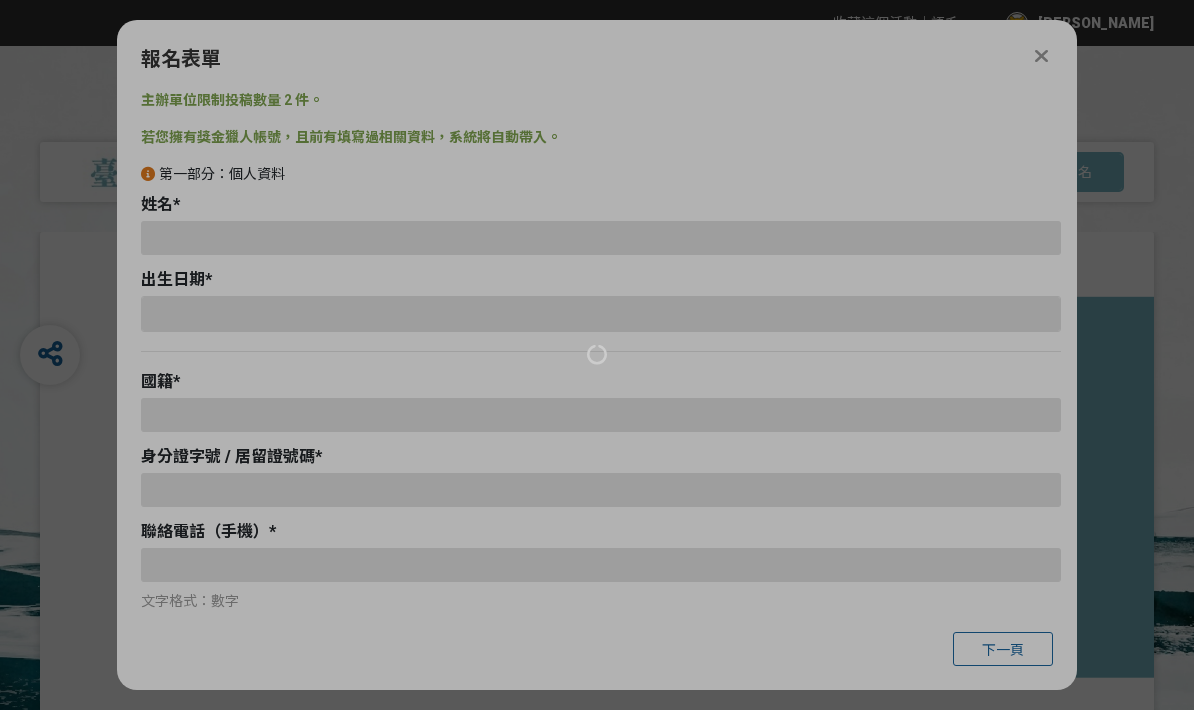 scroll, scrollTop: 0, scrollLeft: 0, axis: both 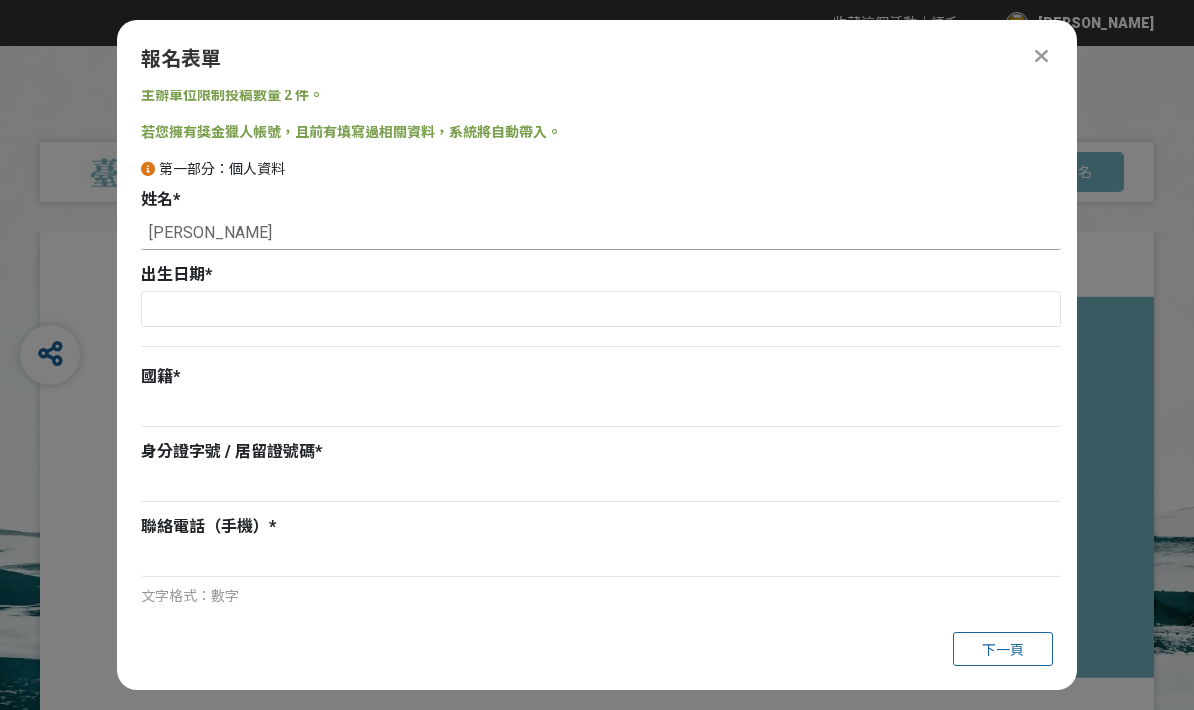 click on "[PERSON_NAME]" at bounding box center (601, 233) 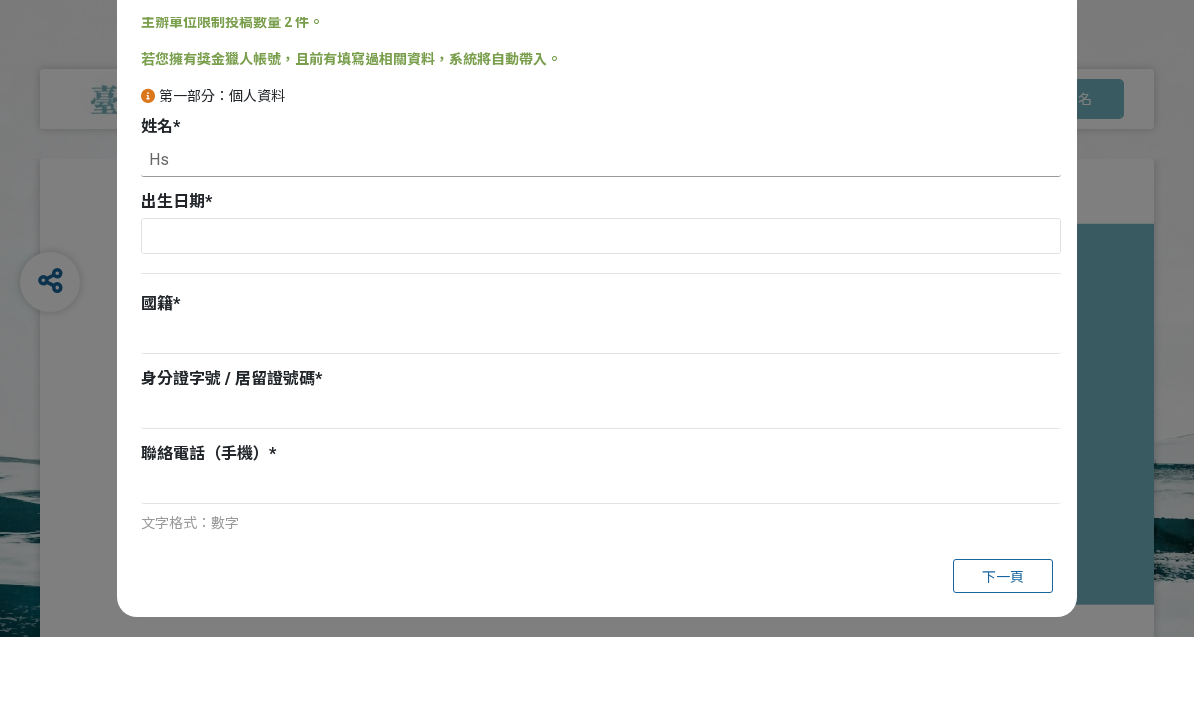 type on "H" 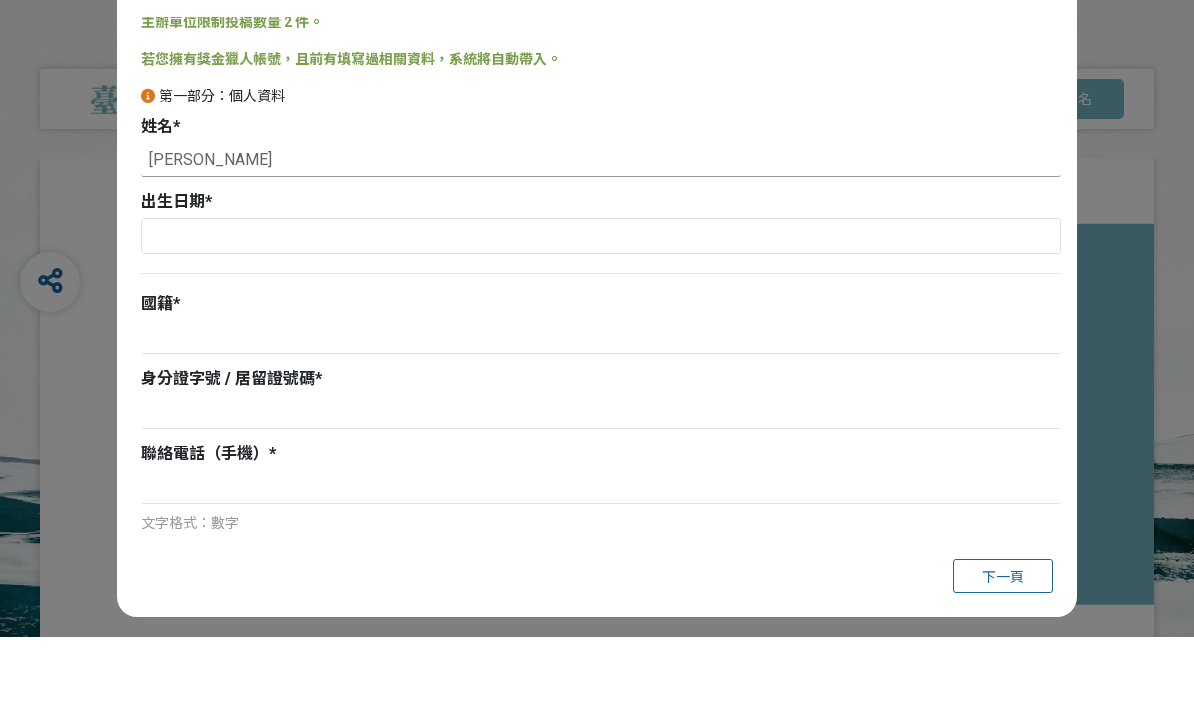 type on "[PERSON_NAME]" 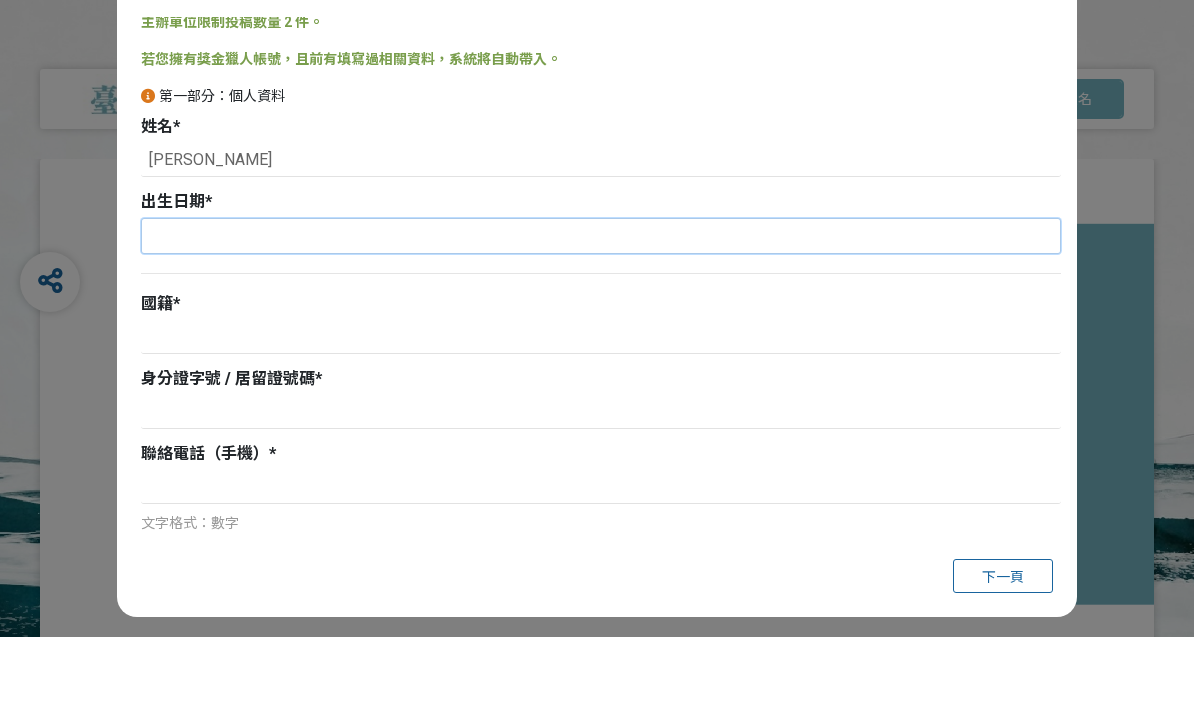 click at bounding box center [601, 309] 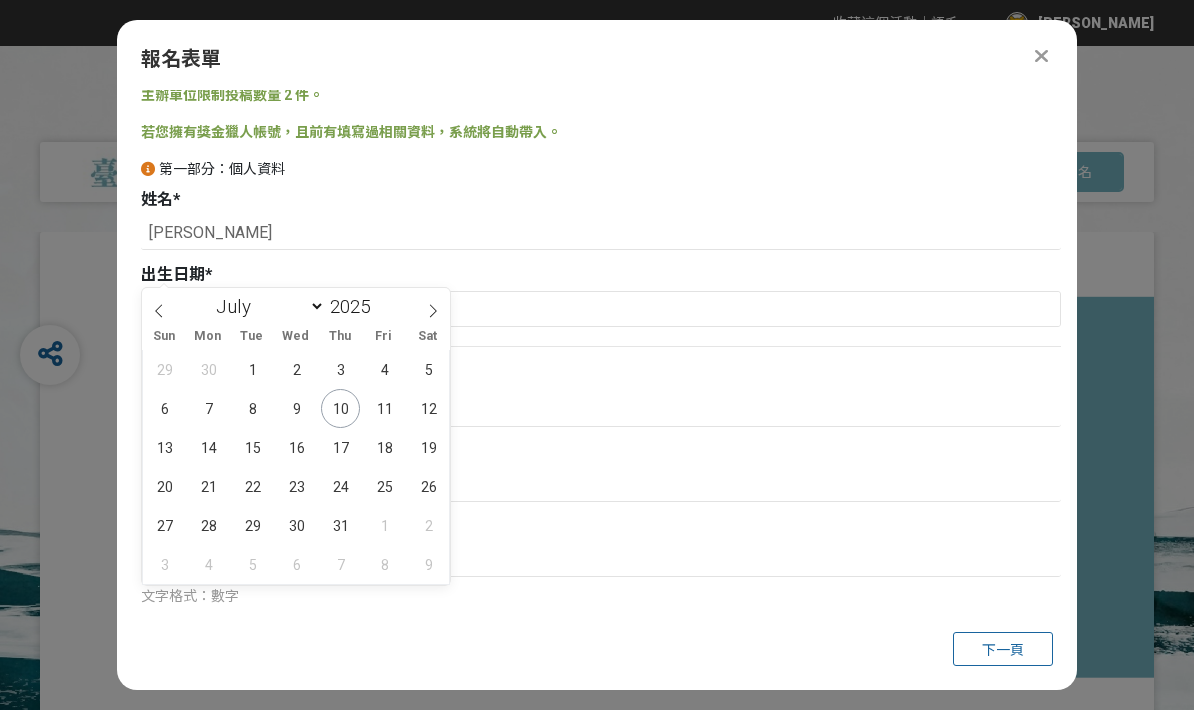 click on "January February March April May June July August September October November December" at bounding box center [266, 306] 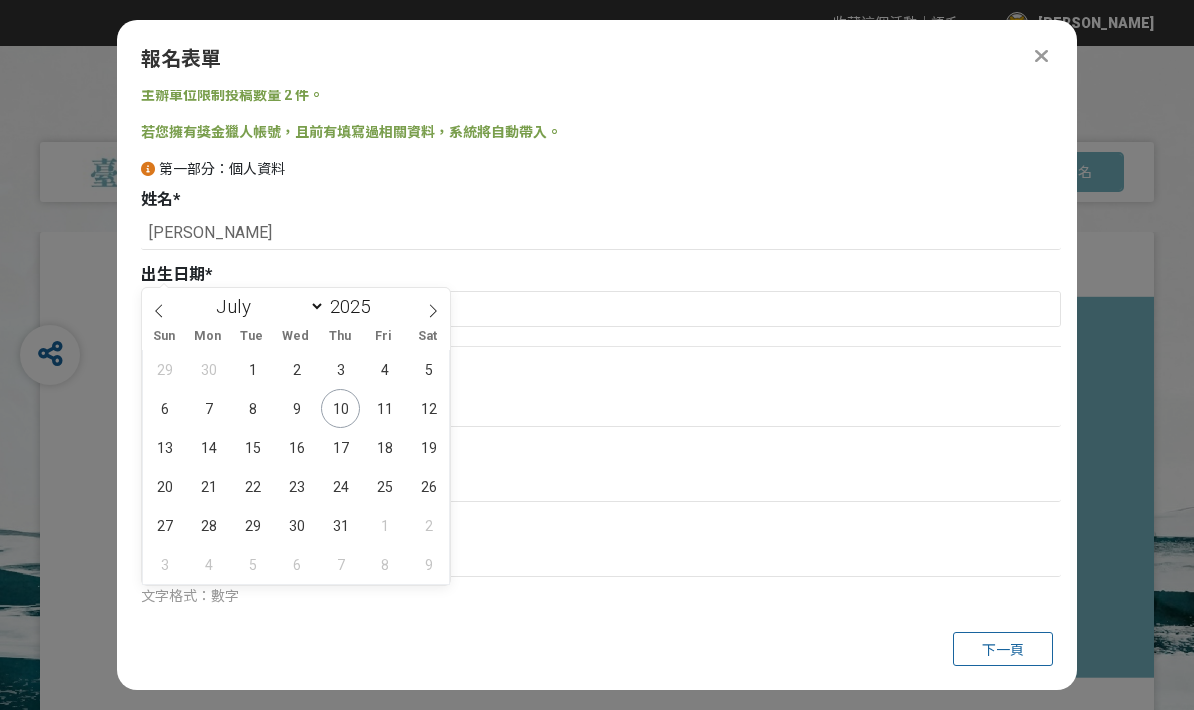 select on "5" 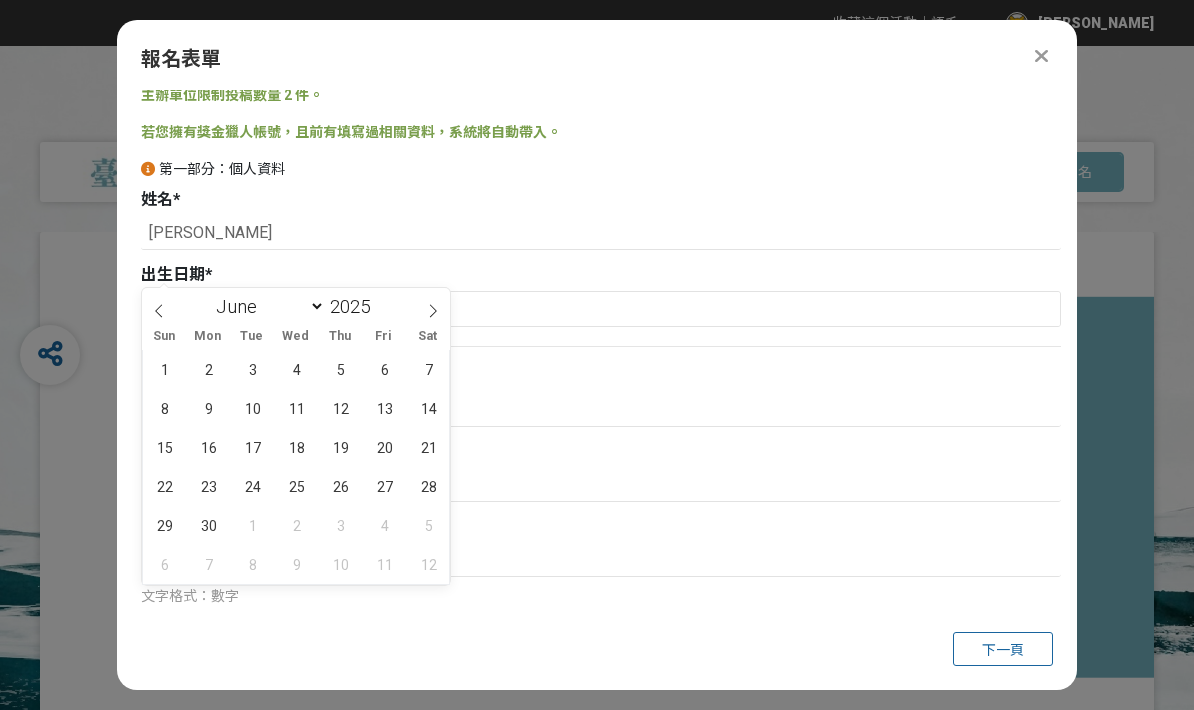scroll, scrollTop: 0, scrollLeft: 0, axis: both 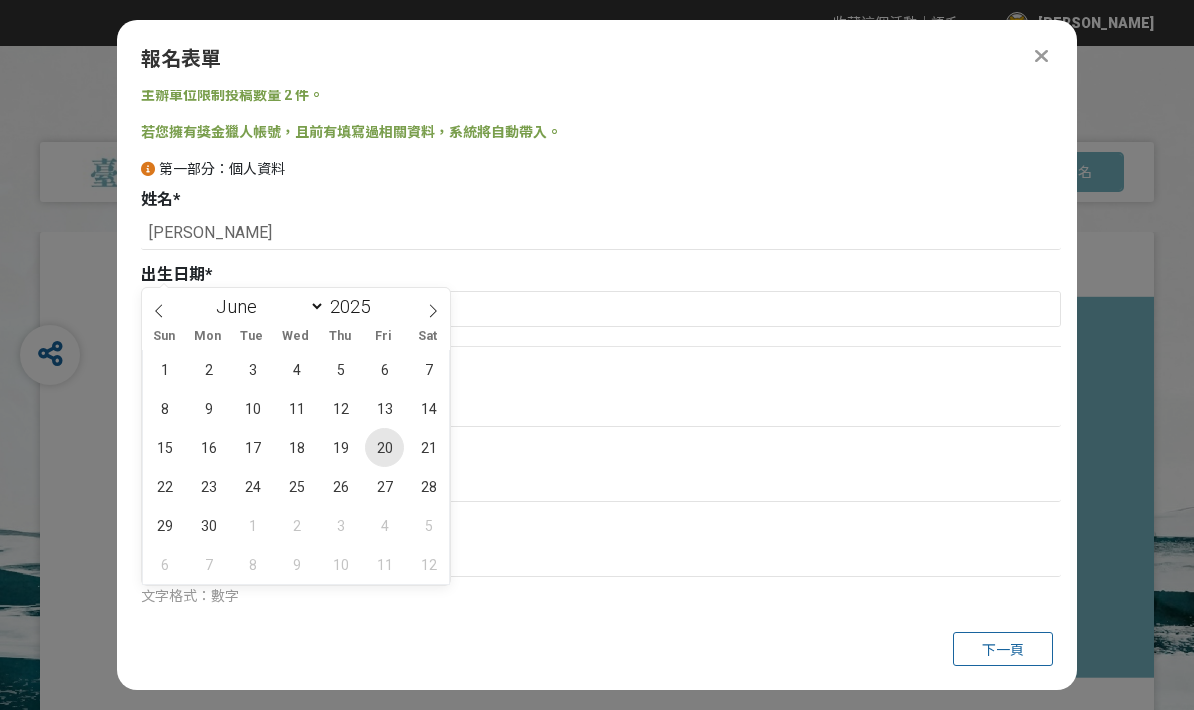 click on "20" at bounding box center [384, 447] 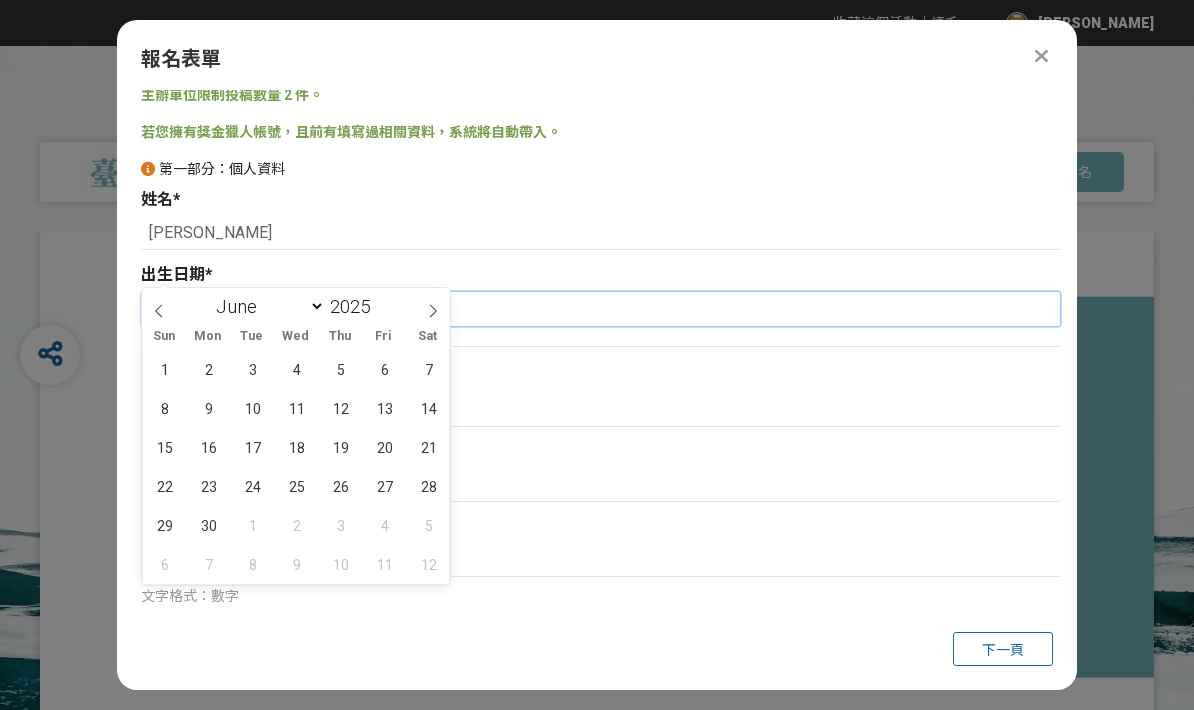 type on "[DATE]" 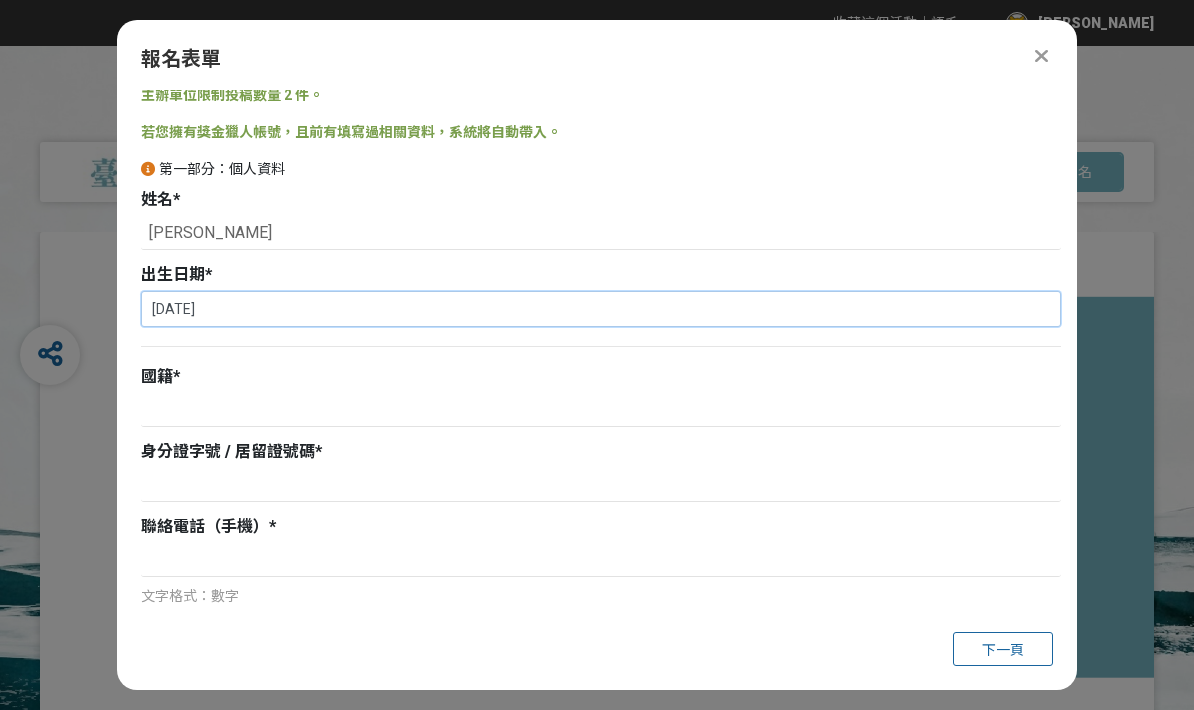 click on "[DATE]" at bounding box center (601, 309) 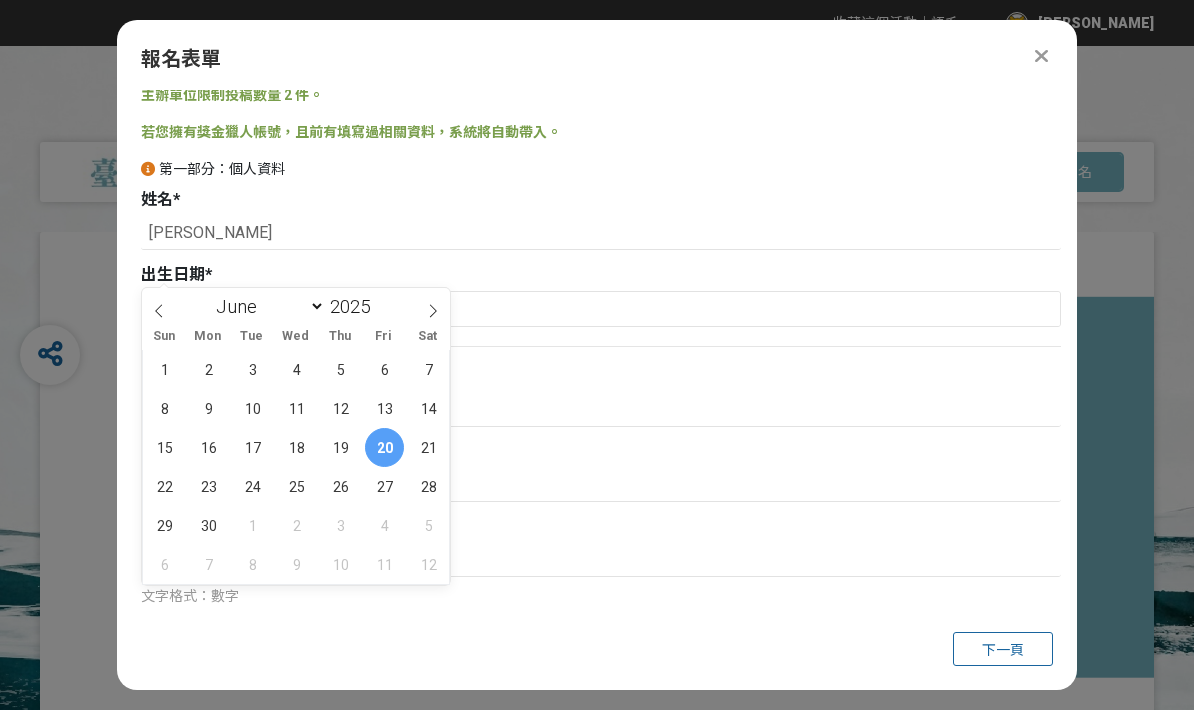click on "2025" at bounding box center (355, 306) 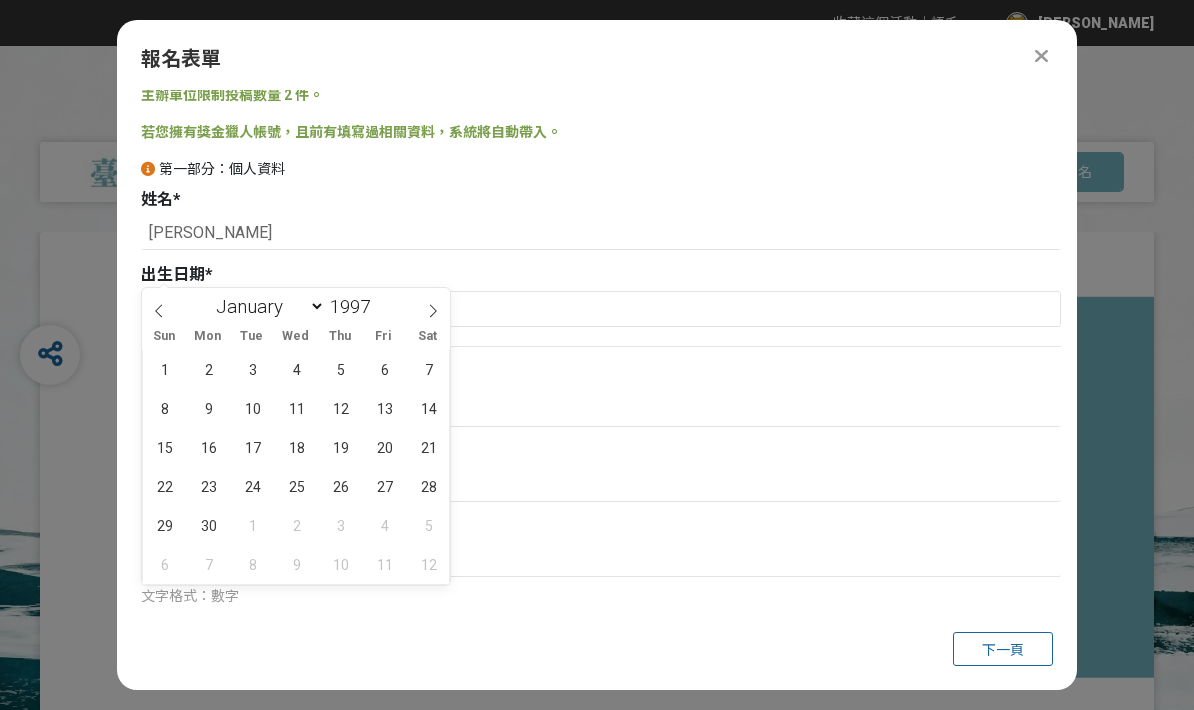 type on "1997" 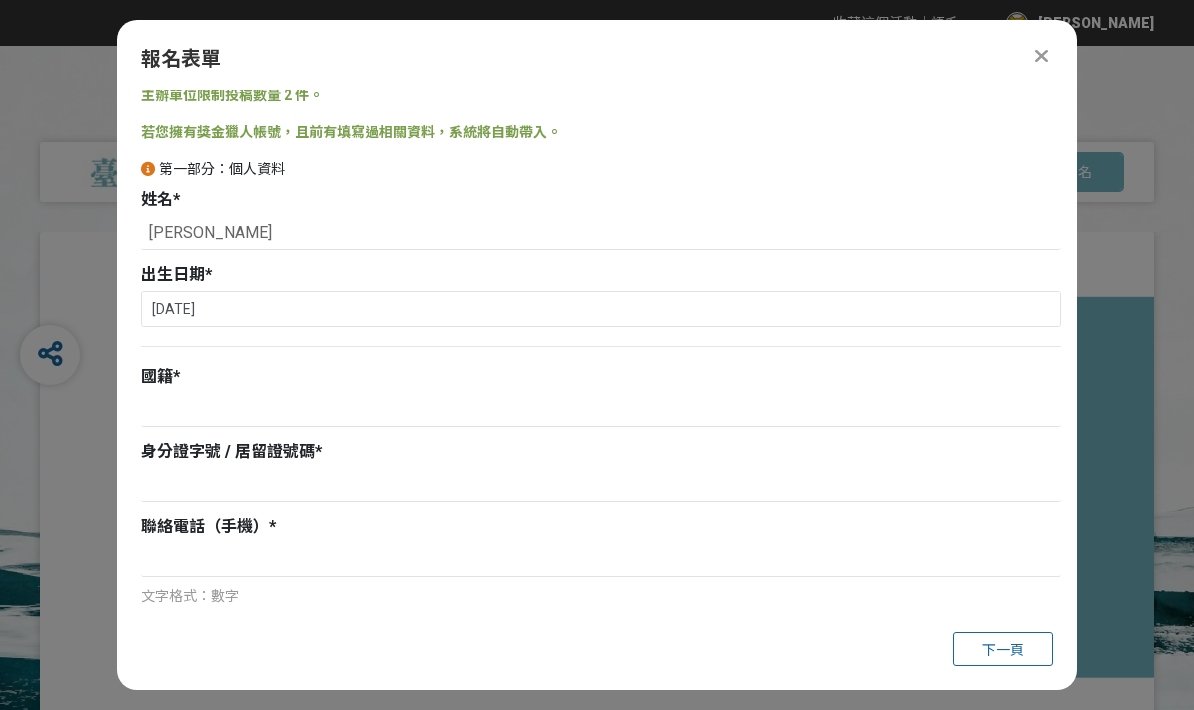 click on "國籍 *" at bounding box center (601, 377) 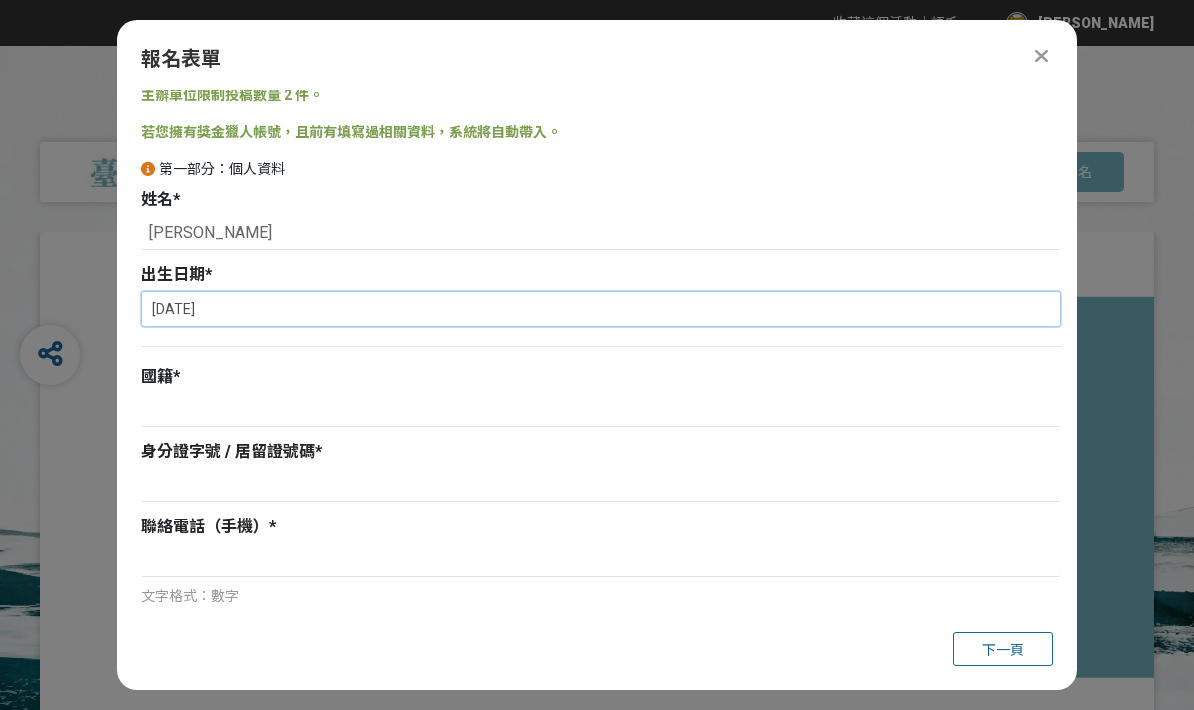 click on "[DATE]" at bounding box center (601, 309) 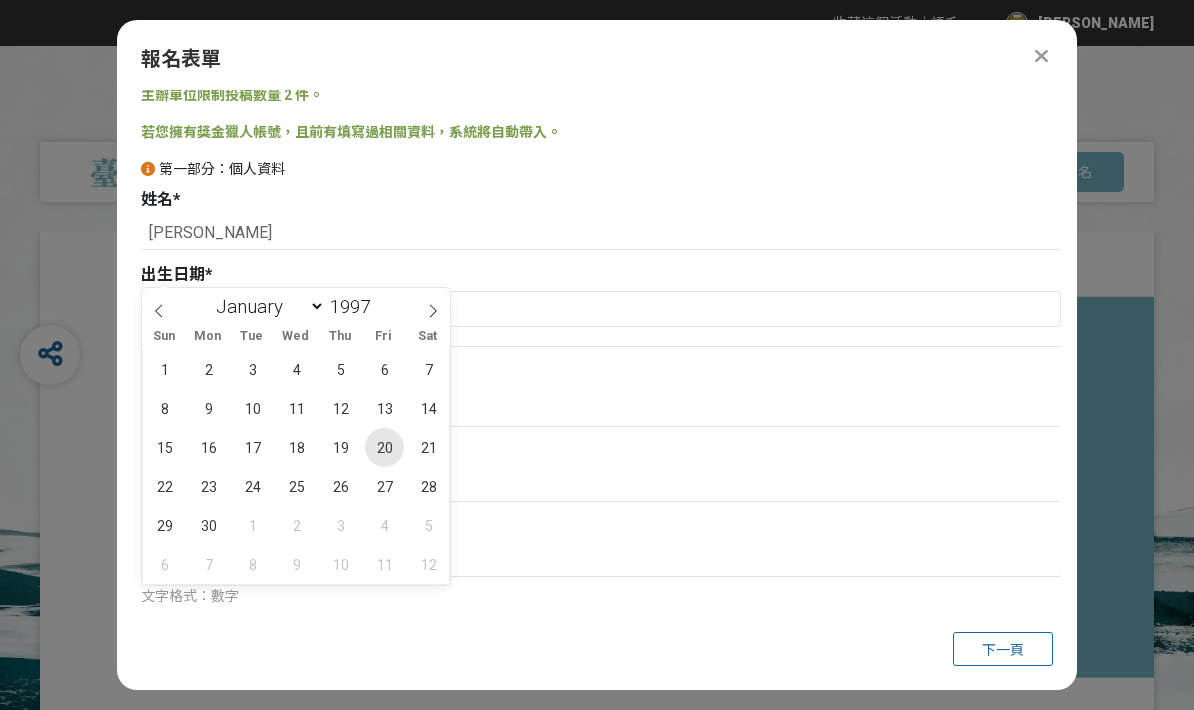 click on "20" at bounding box center (384, 447) 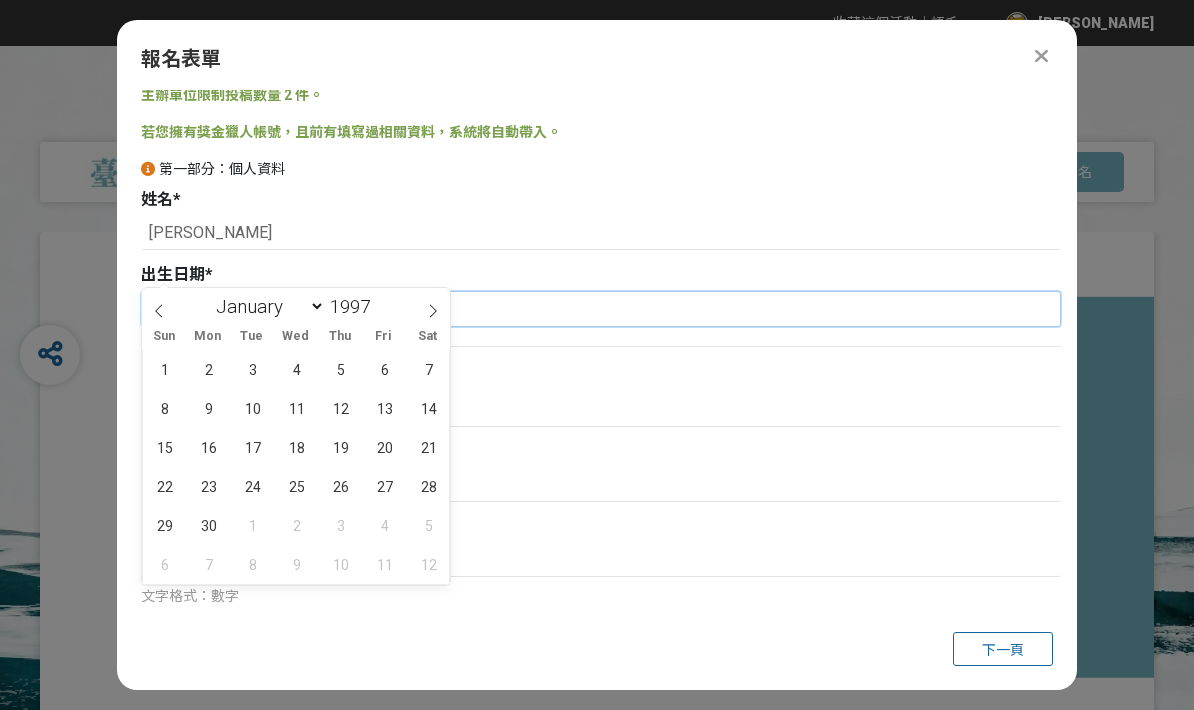 type on "[DATE]" 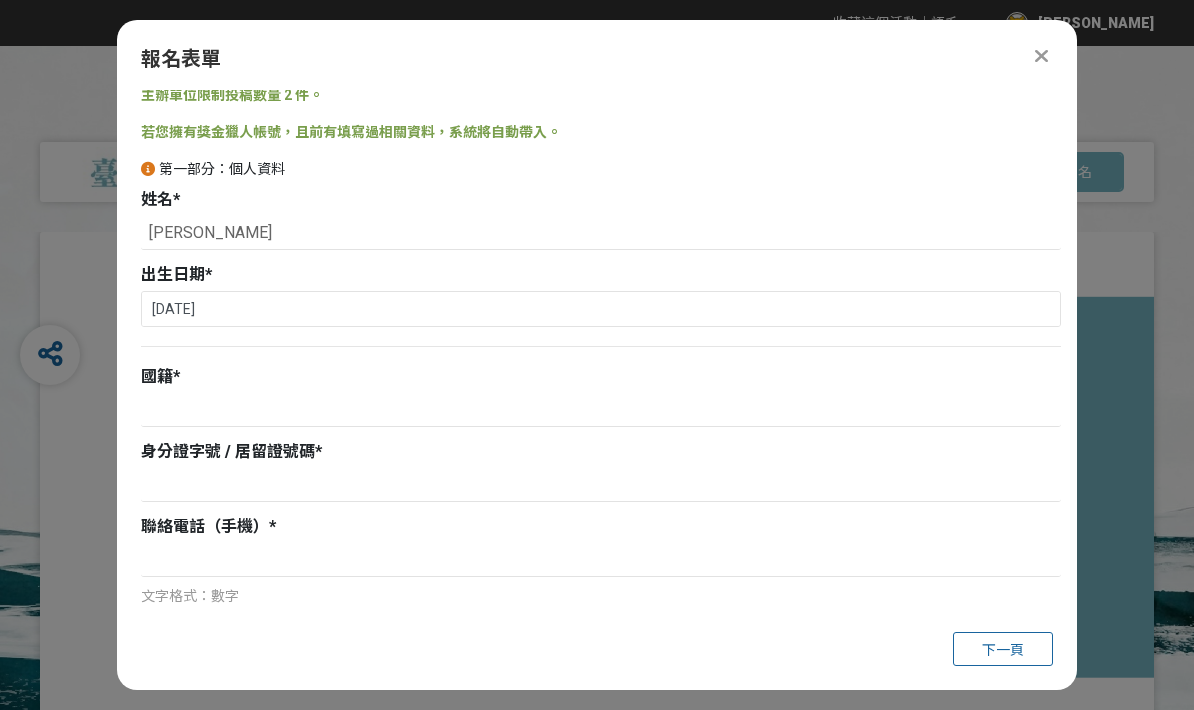 click at bounding box center (601, 410) 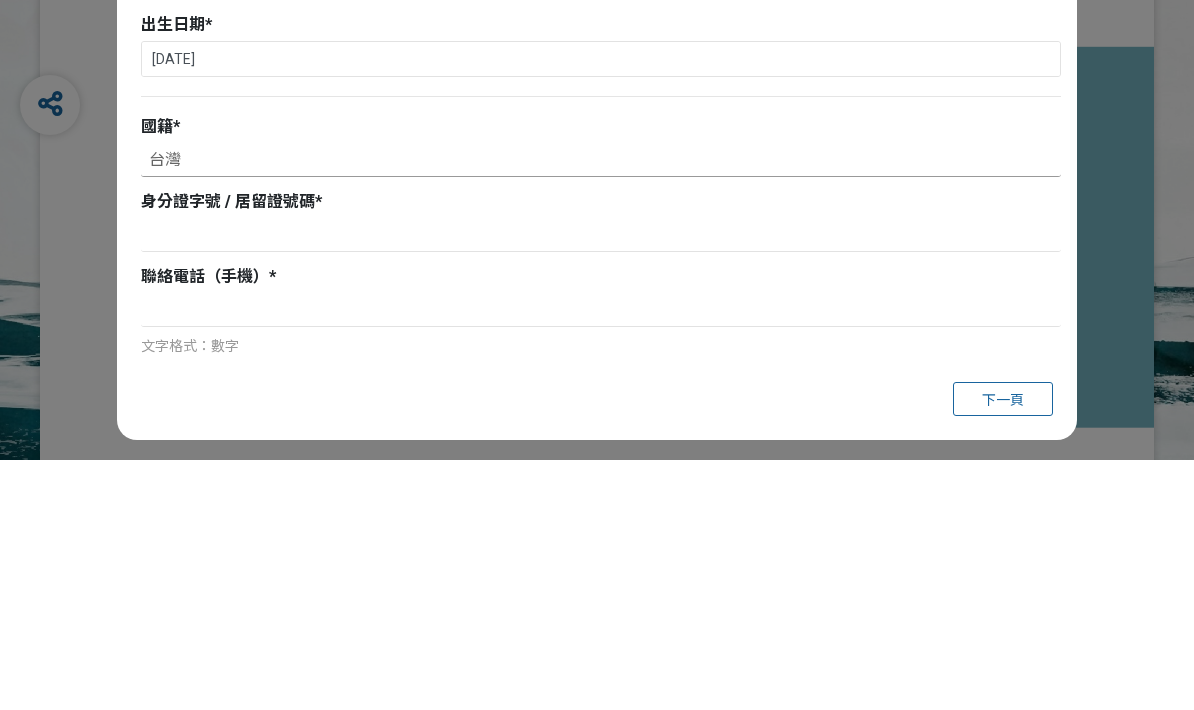 type on "台灣" 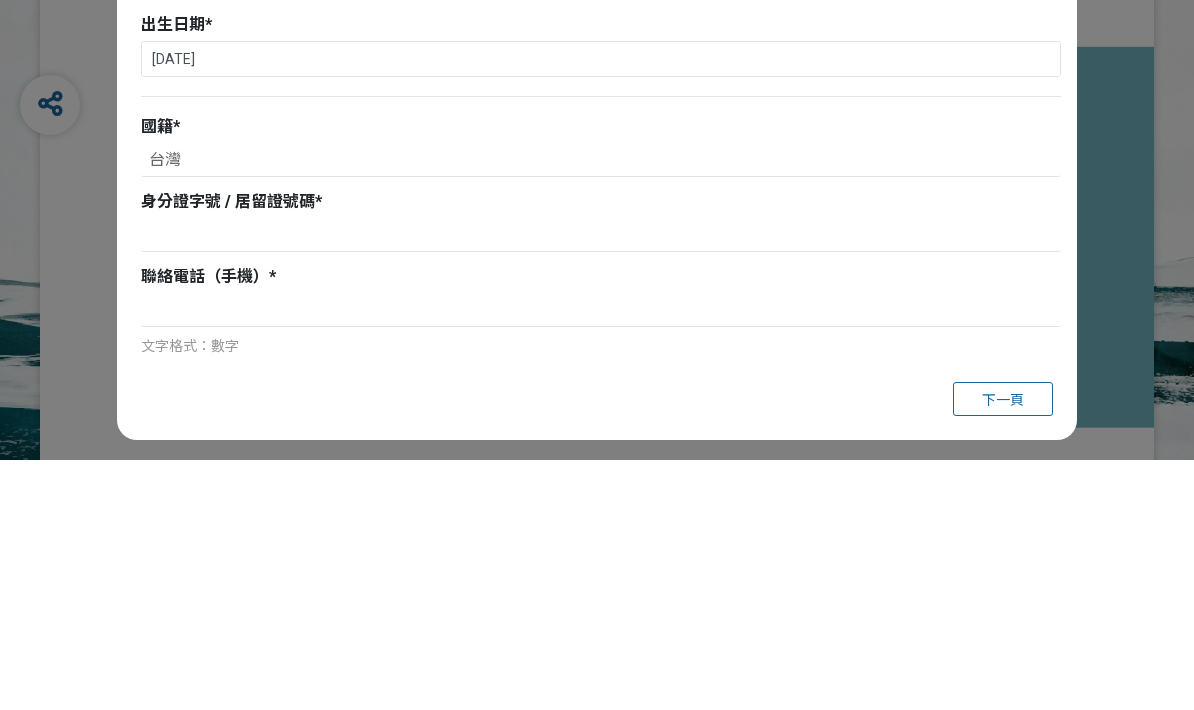 click at bounding box center (601, 485) 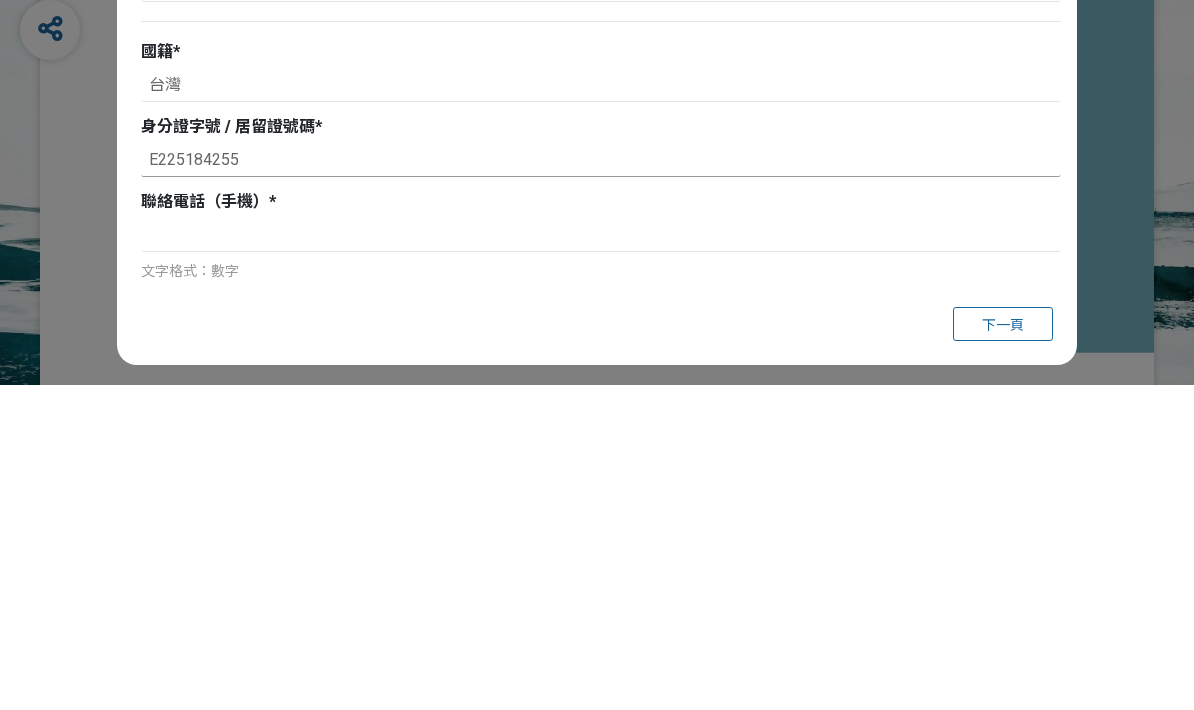 type on "E225184255" 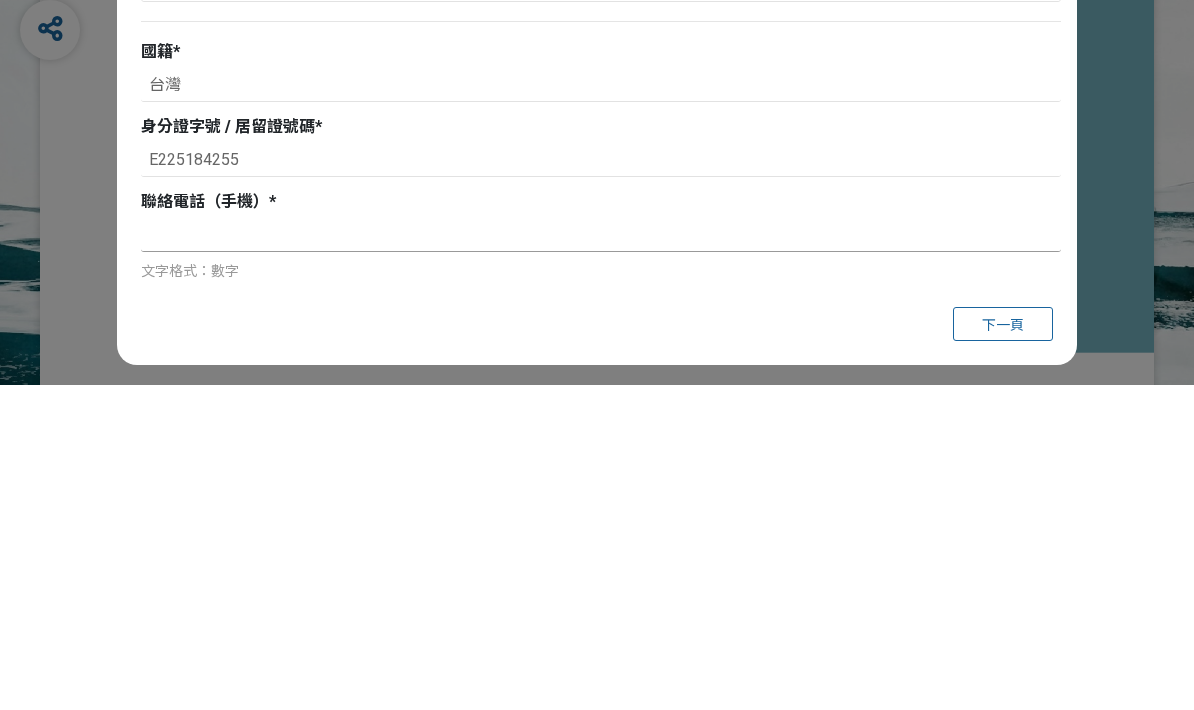 click at bounding box center (601, 560) 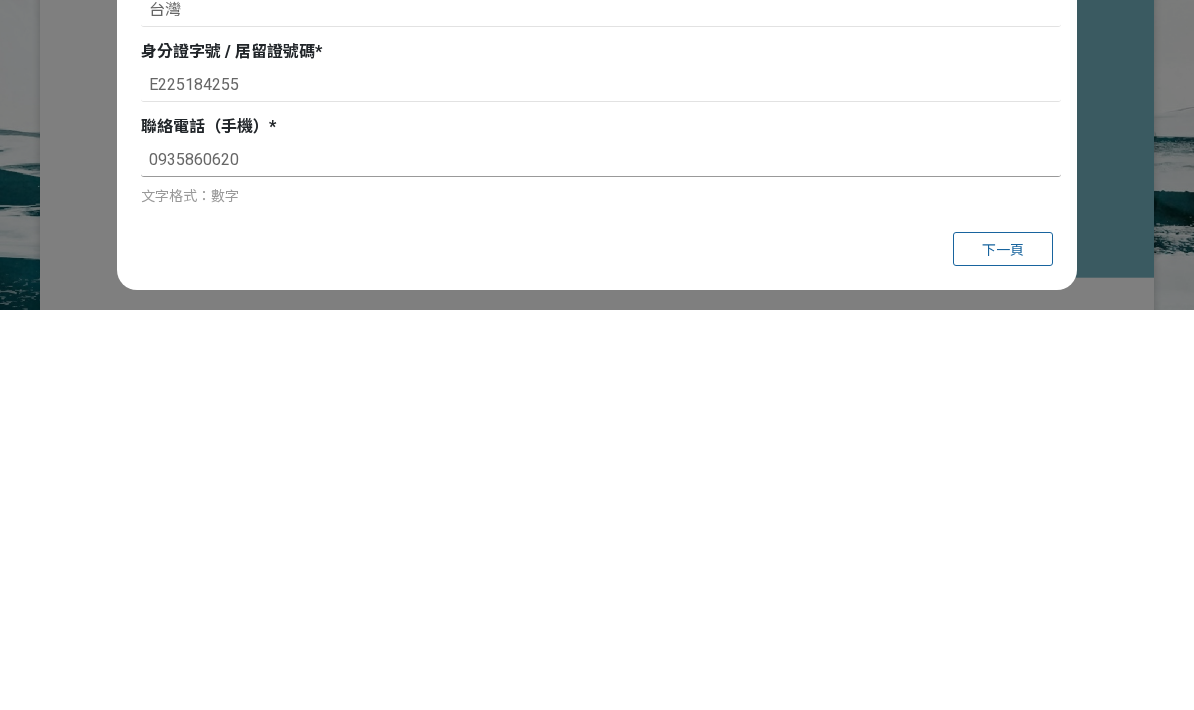 type on "0935860620" 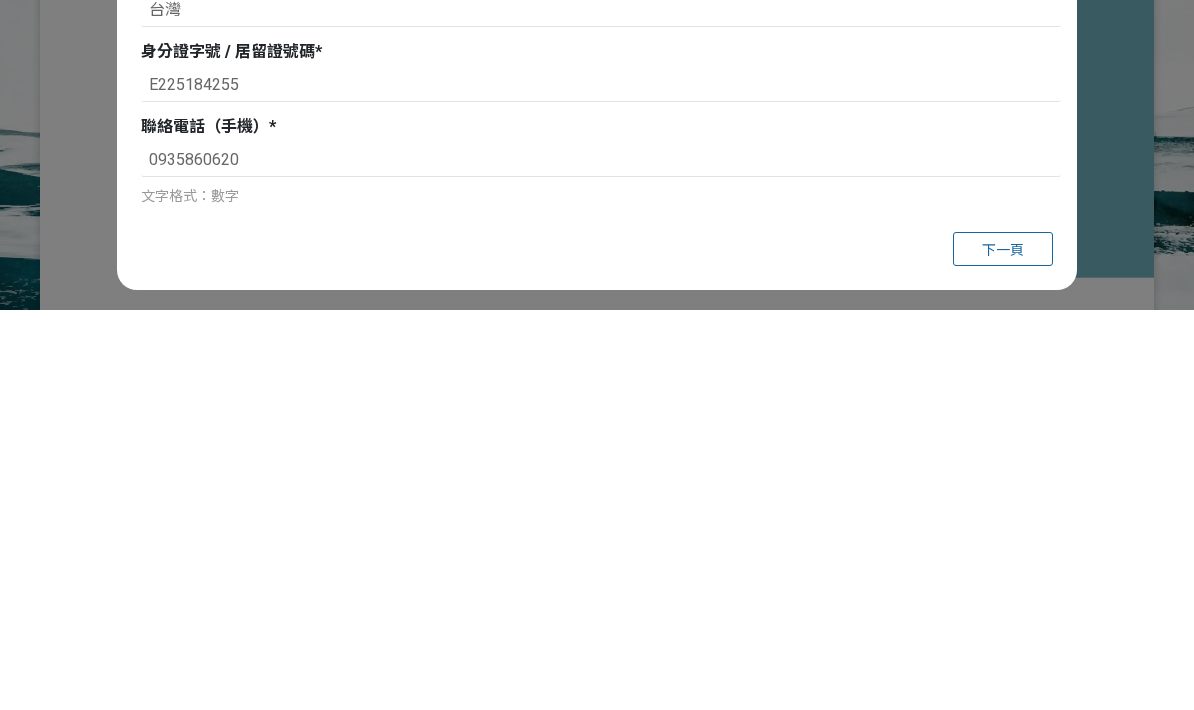click at bounding box center (601, 660) 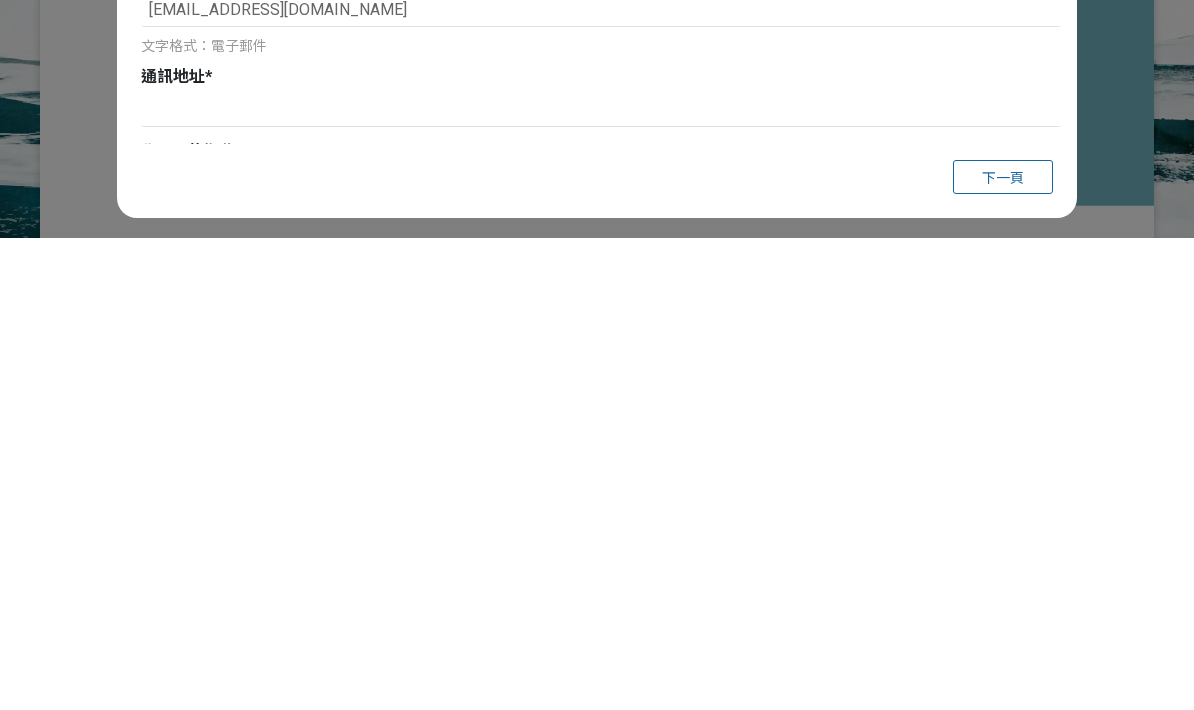 scroll, scrollTop: 235, scrollLeft: 0, axis: vertical 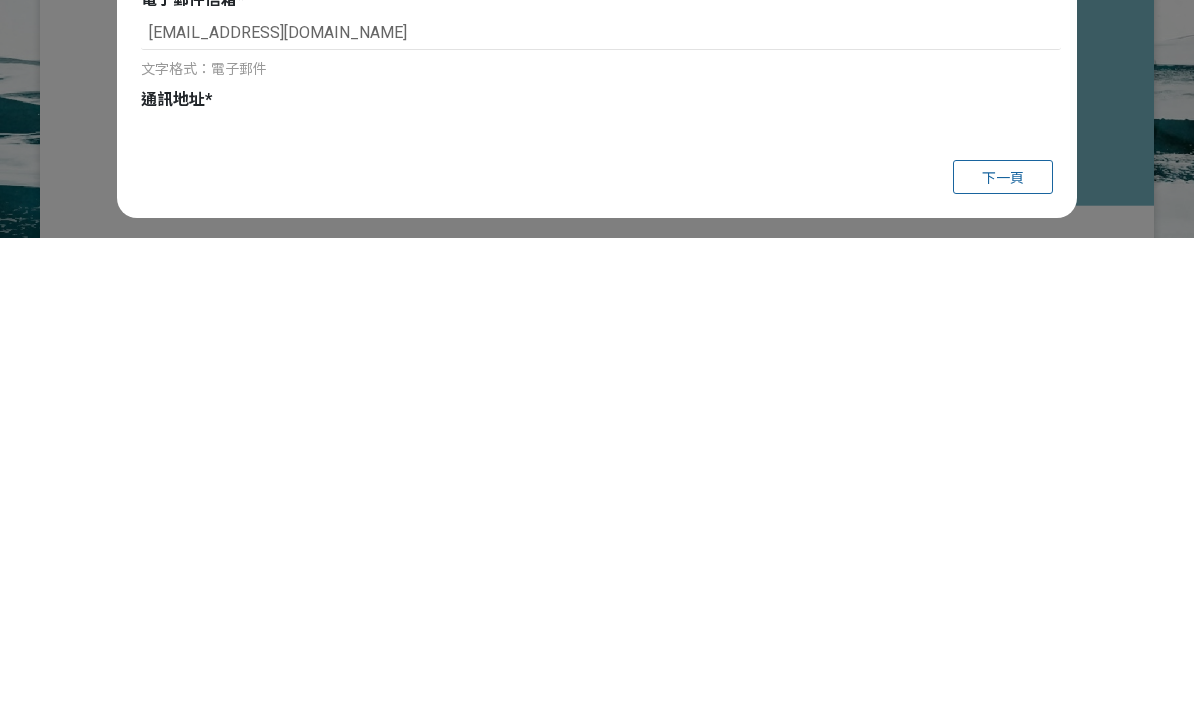 click at bounding box center [601, 605] 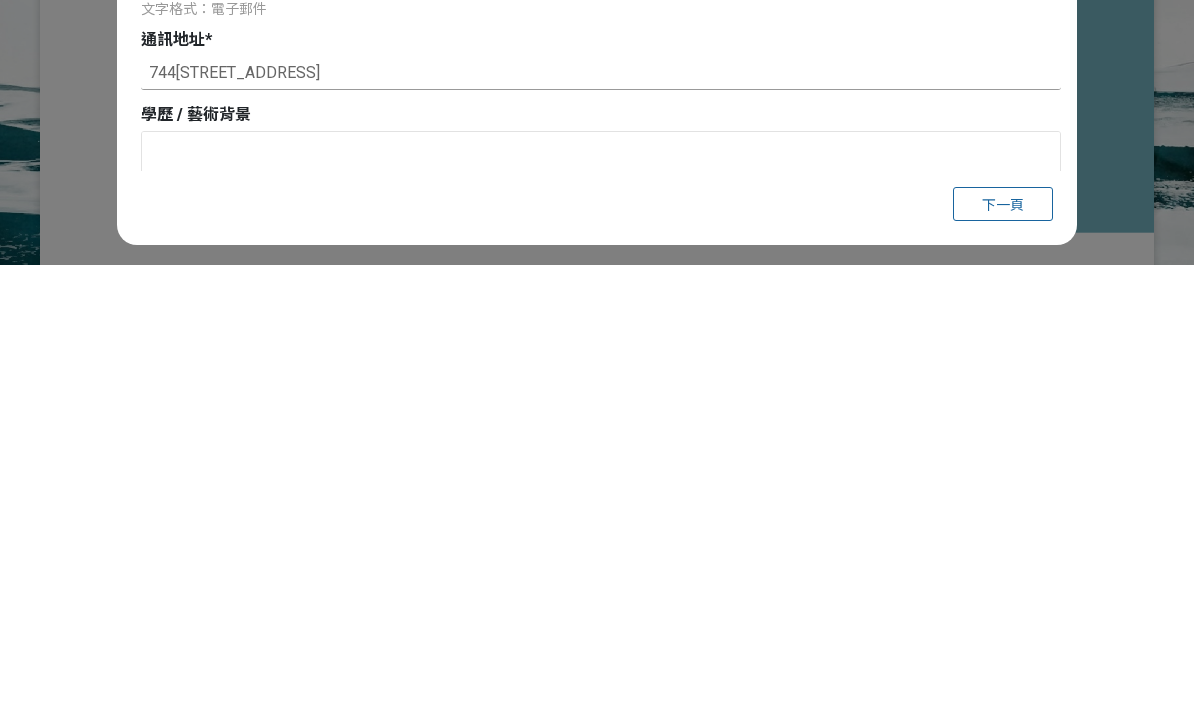 scroll, scrollTop: 333, scrollLeft: 0, axis: vertical 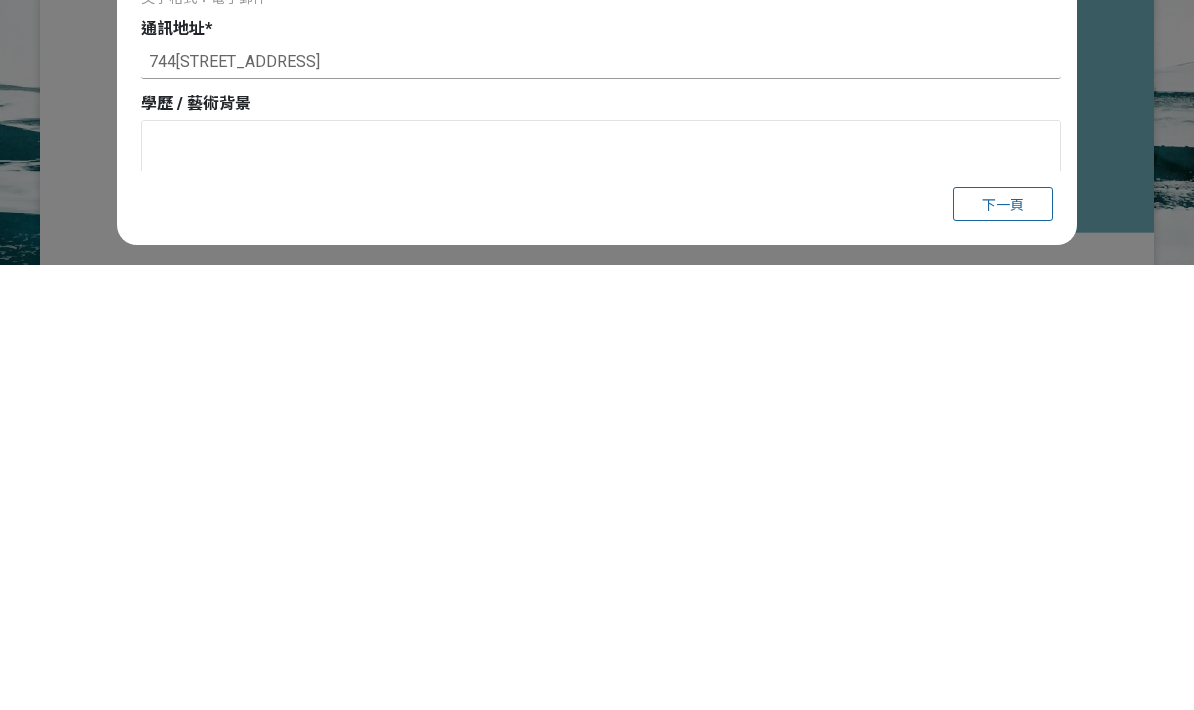 type on "744[STREET_ADDRESS]" 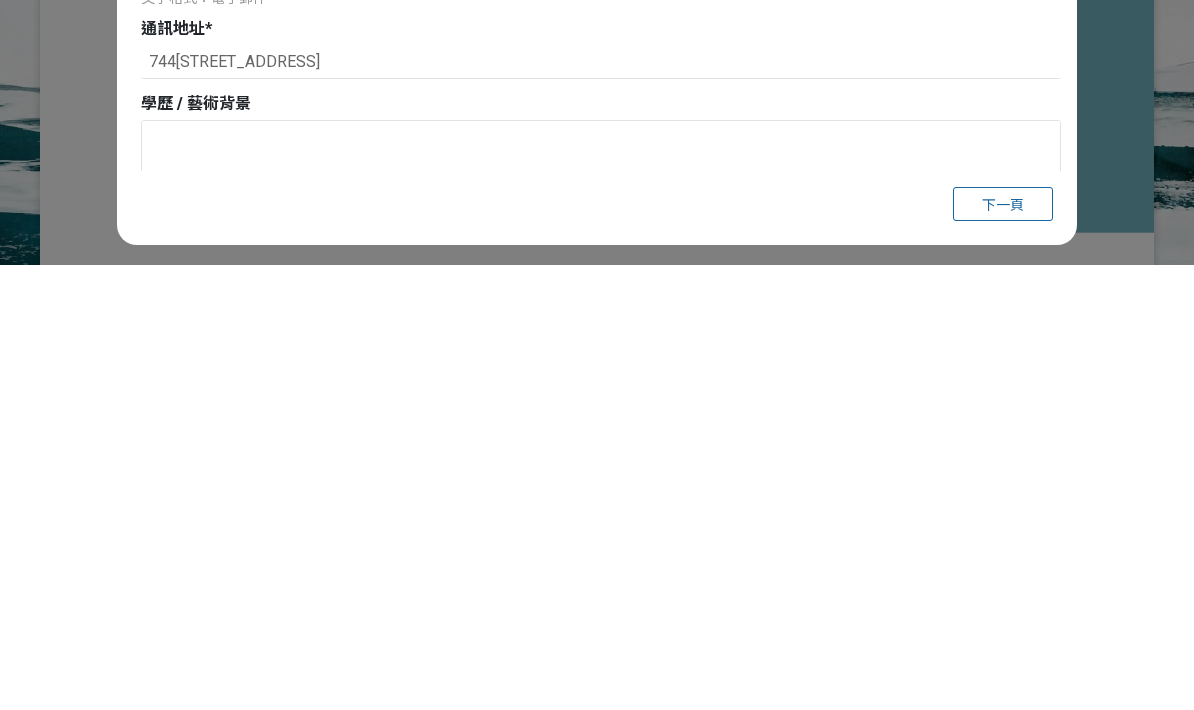 click at bounding box center (601, 666) 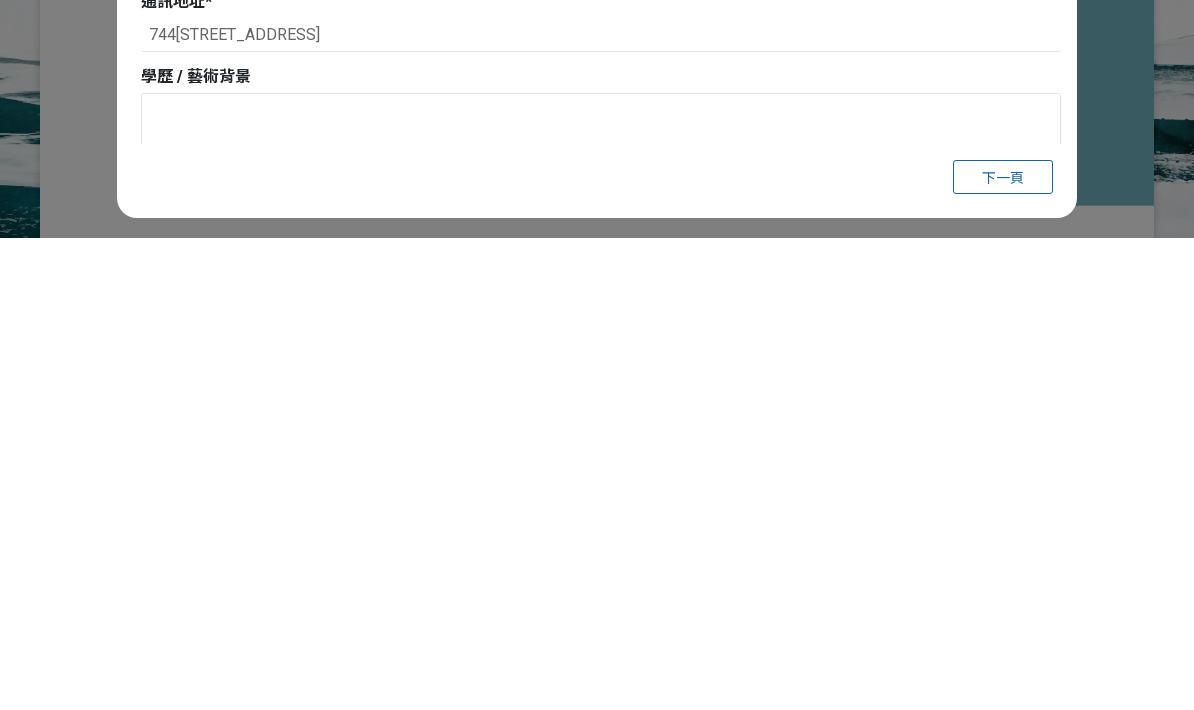 click at bounding box center (601, 666) 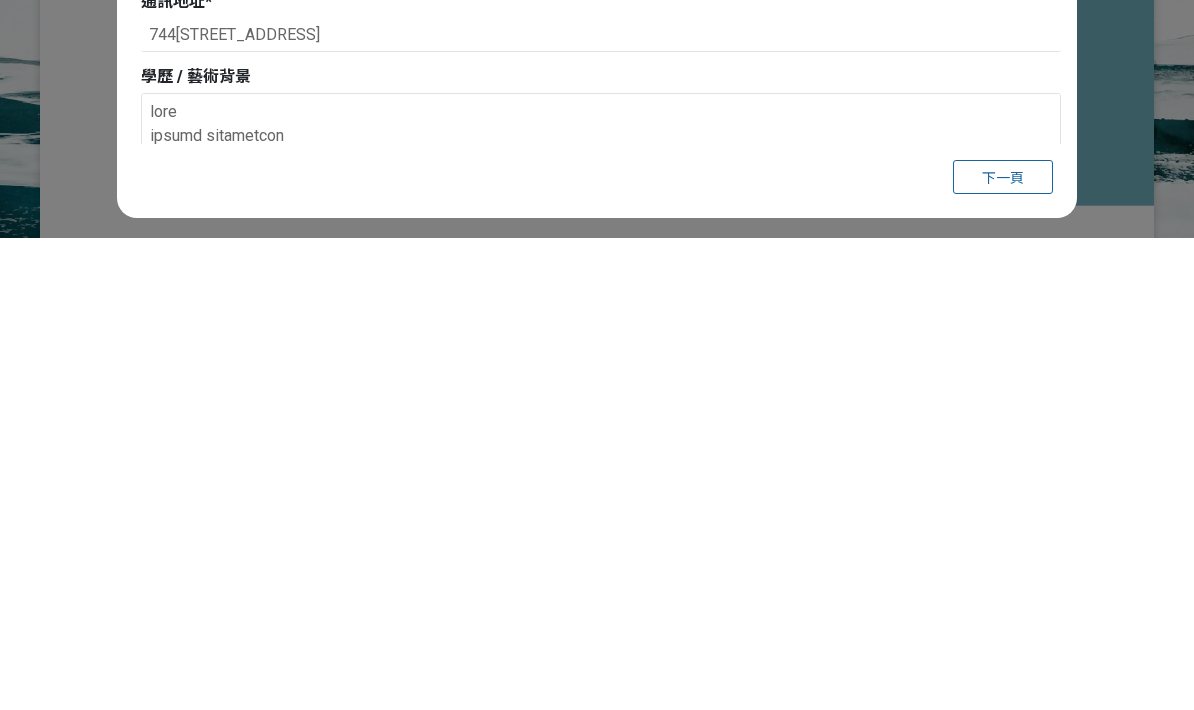 scroll, scrollTop: 556, scrollLeft: 0, axis: vertical 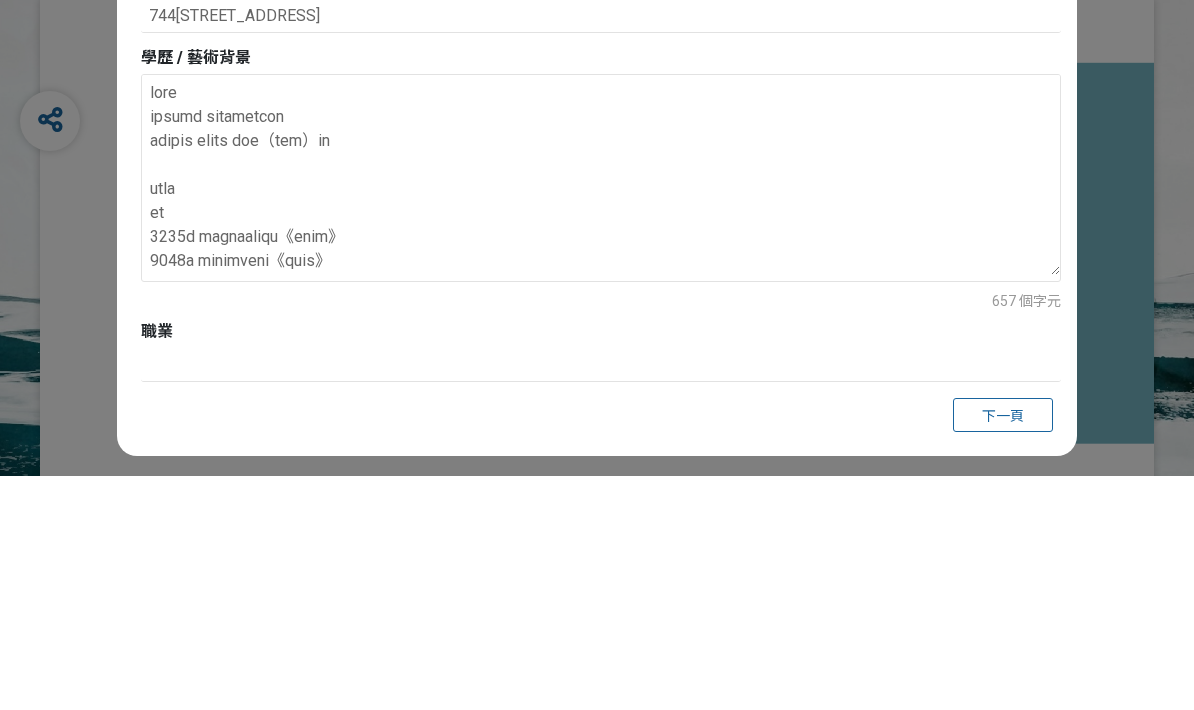 click at bounding box center (601, 409) 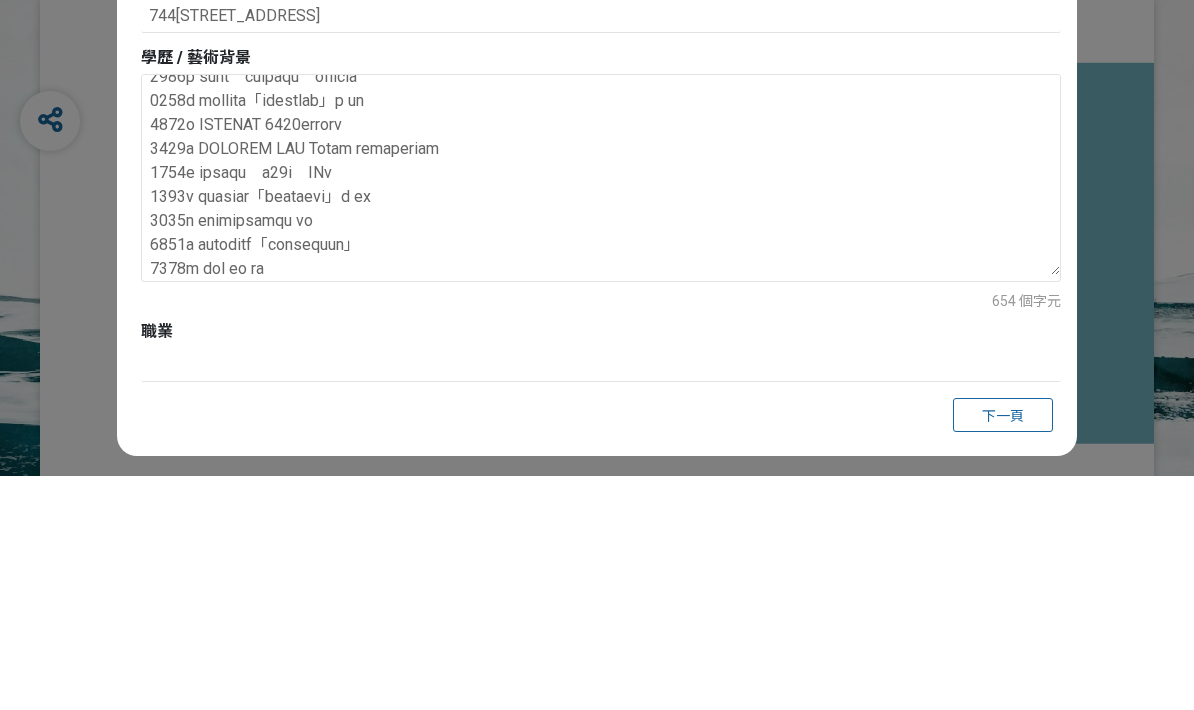 scroll, scrollTop: 317, scrollLeft: 0, axis: vertical 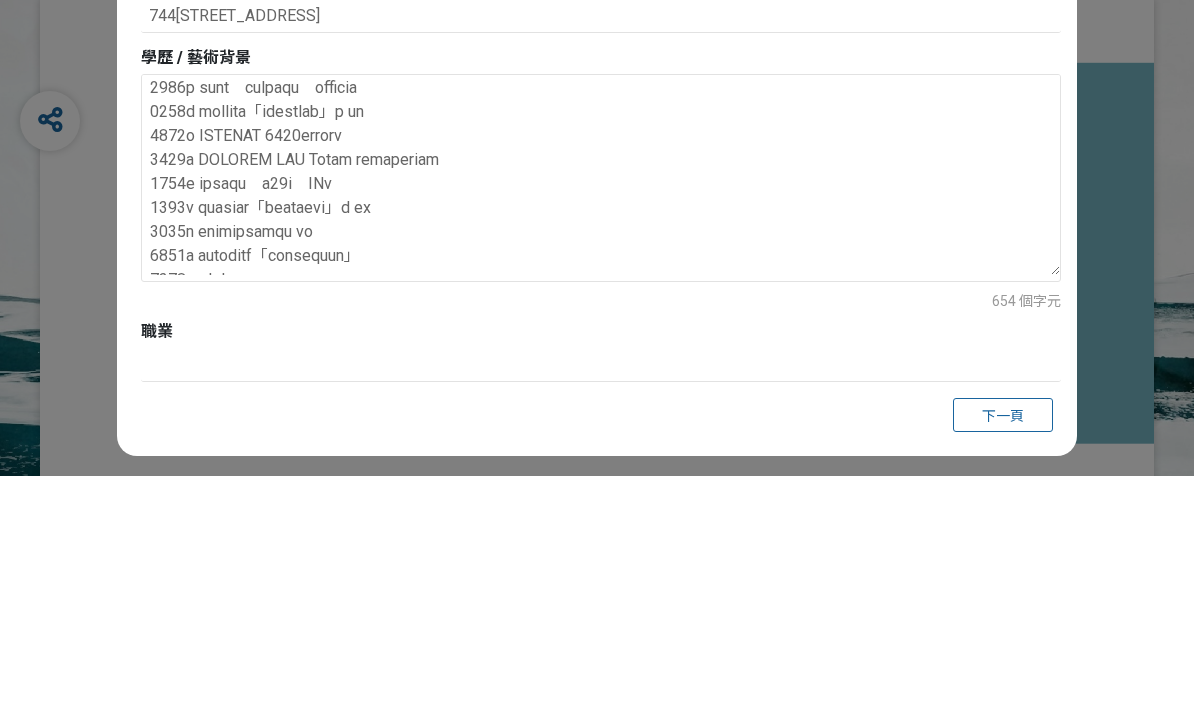 click at bounding box center (601, 409) 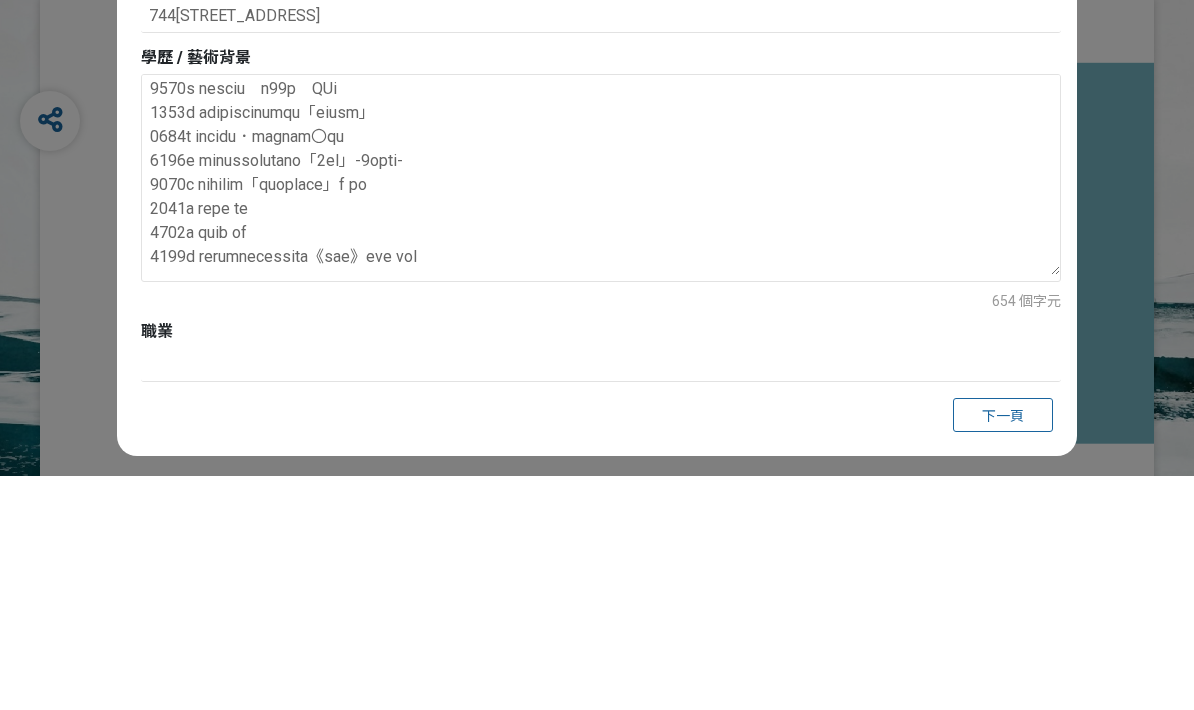 click at bounding box center [601, 409] 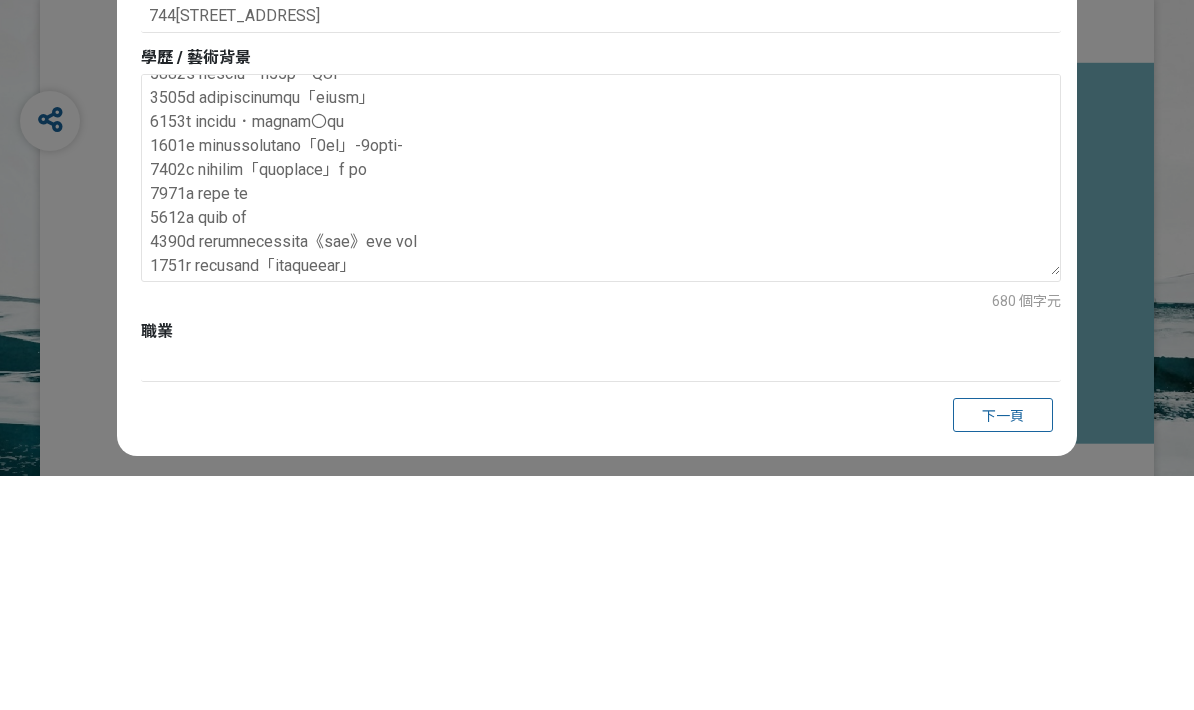 click at bounding box center [601, 409] 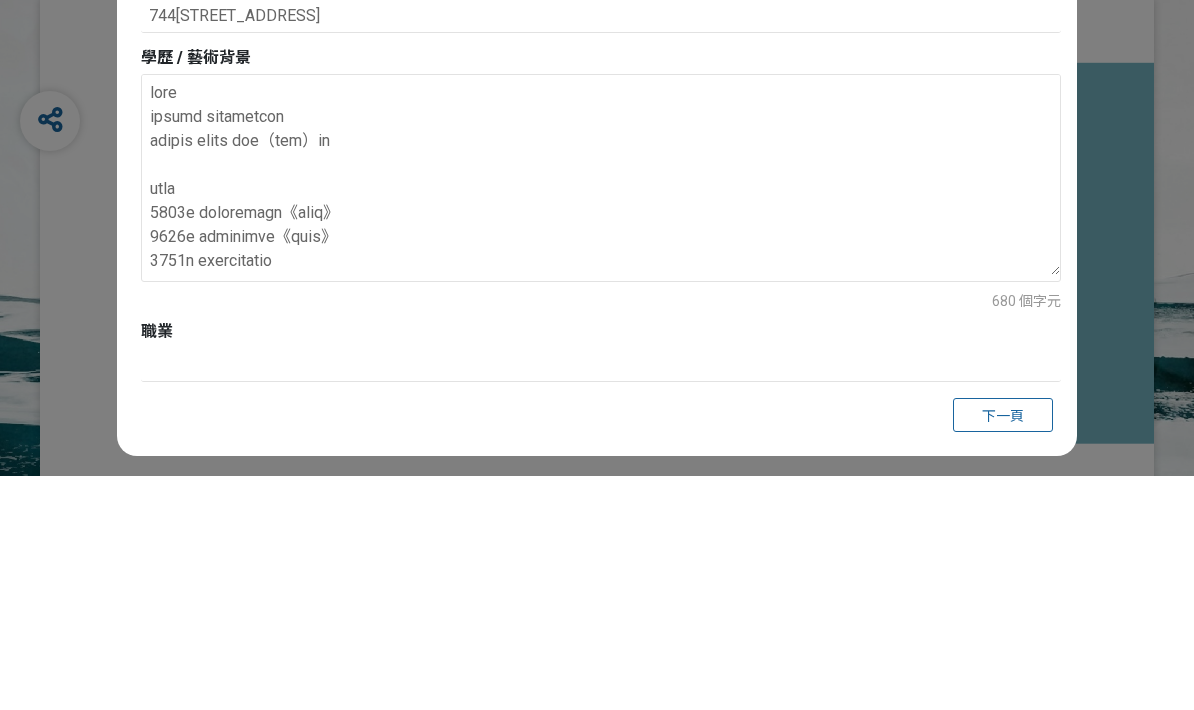 scroll, scrollTop: 0, scrollLeft: 0, axis: both 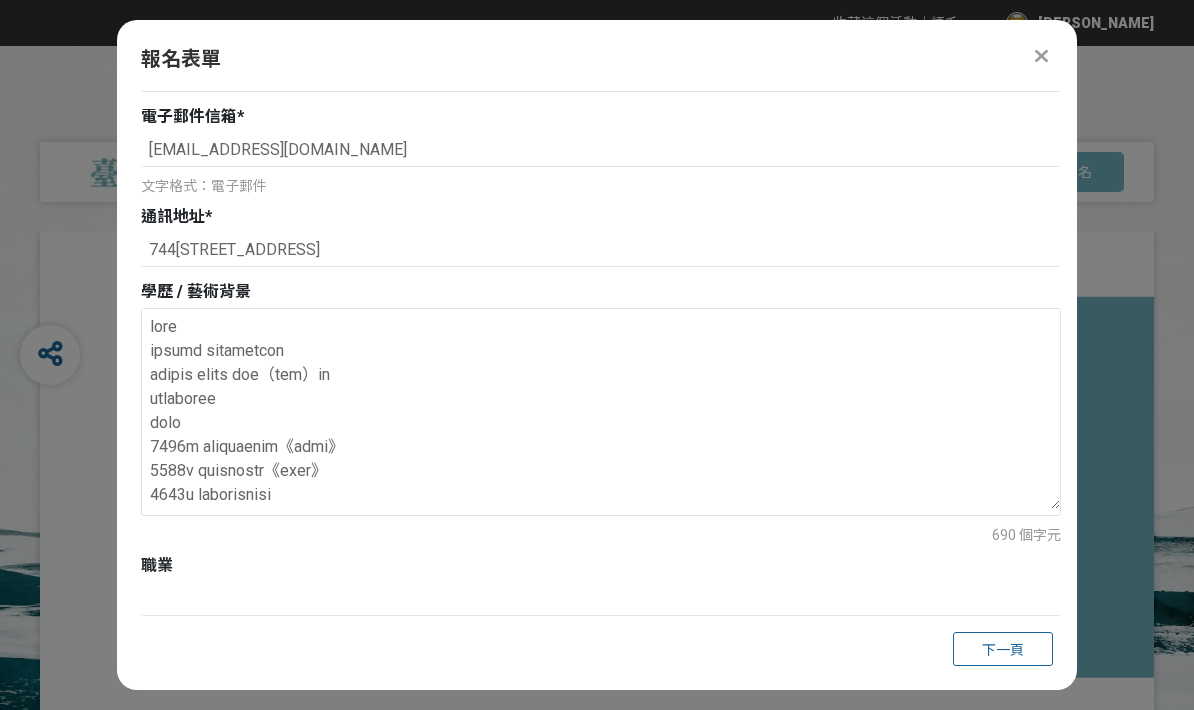type on "lore
ipsumd sitametcon
adipis elits doe（tem）in
utlaboree
dolo
0818m aliquaenim《admi》
7462v quisnostr《exer》
3085u laborisnisi
2936a exeaco《cons》
4349d auteiru《in》
3852r 867volup《ve》、《esse》
7190c fugiatnullap「excepteu！sintoc」
3567c n48p sunt cul
6254q offi　deserun　mollita
5677i estlabo「perspici」u om
1116i NATUSER 5461volupt
0039a DOLOREM LAU Totam remaperiam
4345e ipsaqu　a29i　INv
1995v quasiar「beataevi」d ex
4985n enimipsamqu vo
5700a autoditf「consequun」
1885m dol eo ra
5470s nesciu　n08p　QUi
2615d adipiscinumqu「eiusm」
5882t incidu．magnam〇qu
8470e minussolutano「6el」-4opti-
3912c nihilim「quoplace」f po
3554a repe te
2530a quib of
5116d rerumnecessita《sae》eve vol
4527r recusand「itaqueear」..." 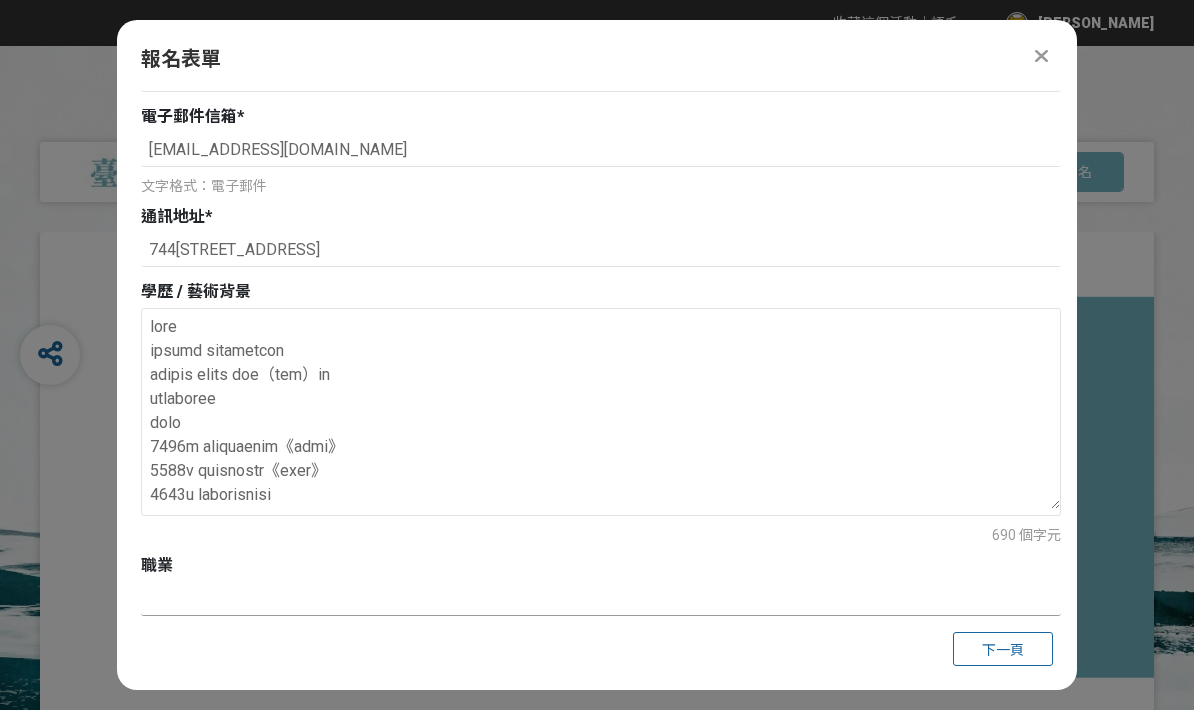 click at bounding box center [601, 599] 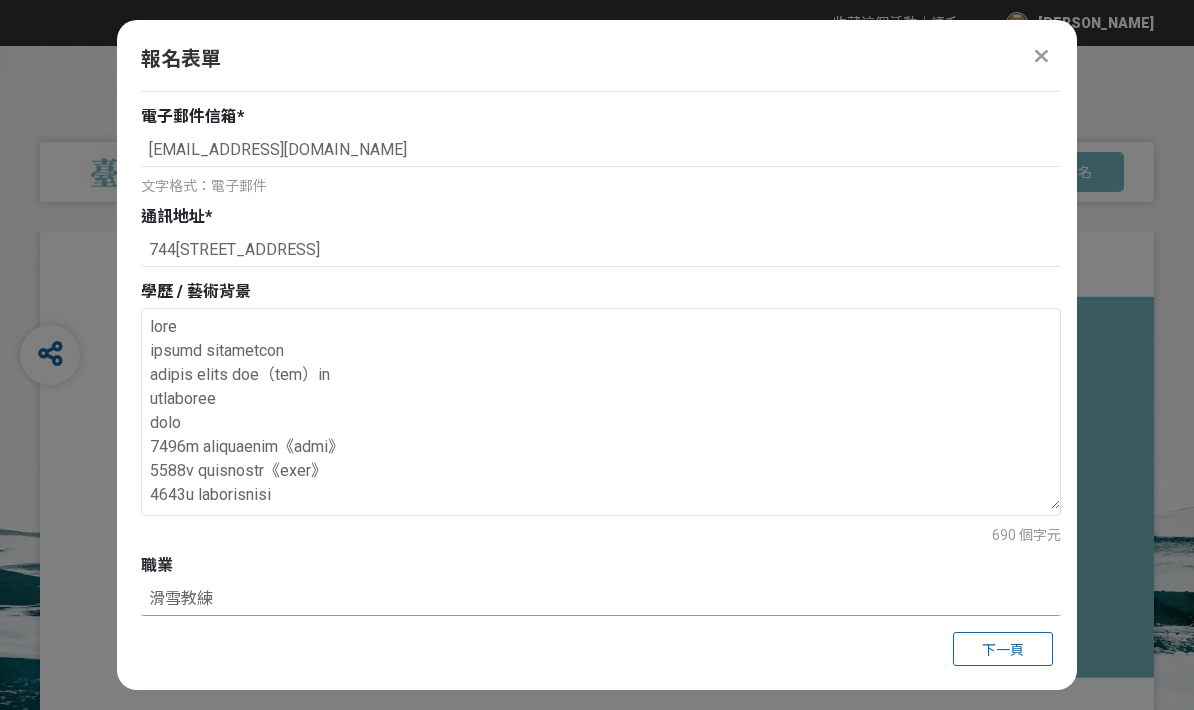 type on "滑雪教練" 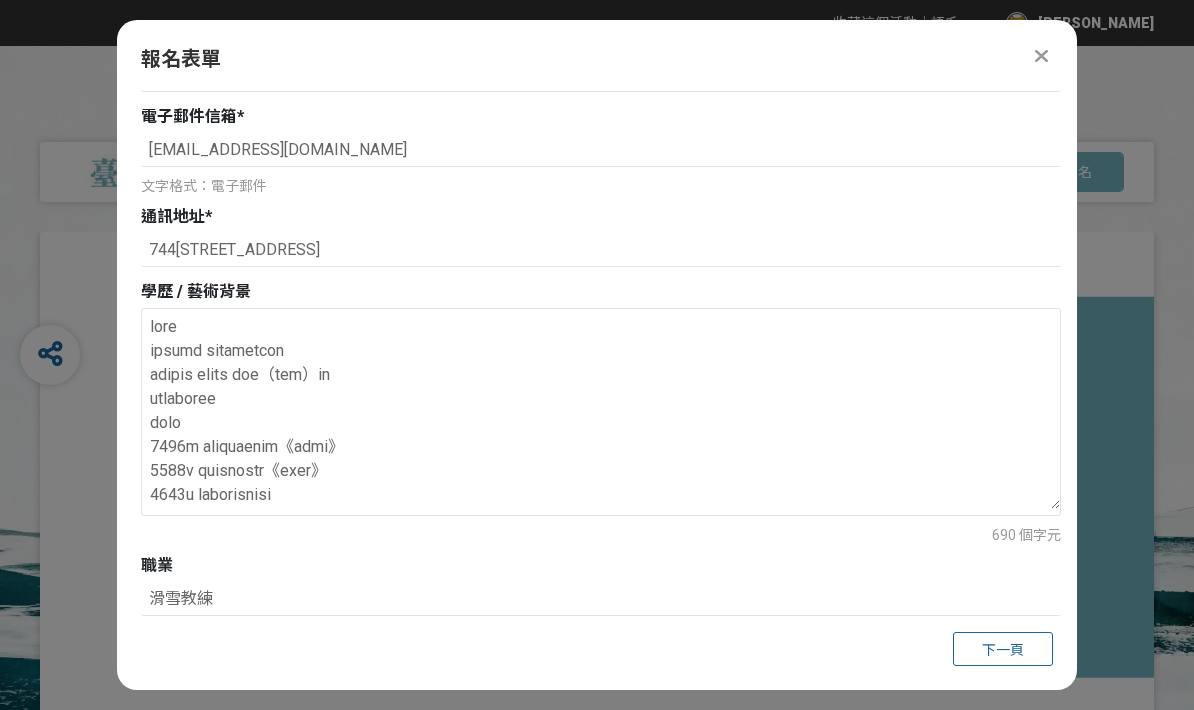 click on "請選擇... 獎金獵人網站 Facebook / Instagram 校園講座 / 老師系上推薦 電子郵件 海報 其他" at bounding box center (601, 674) 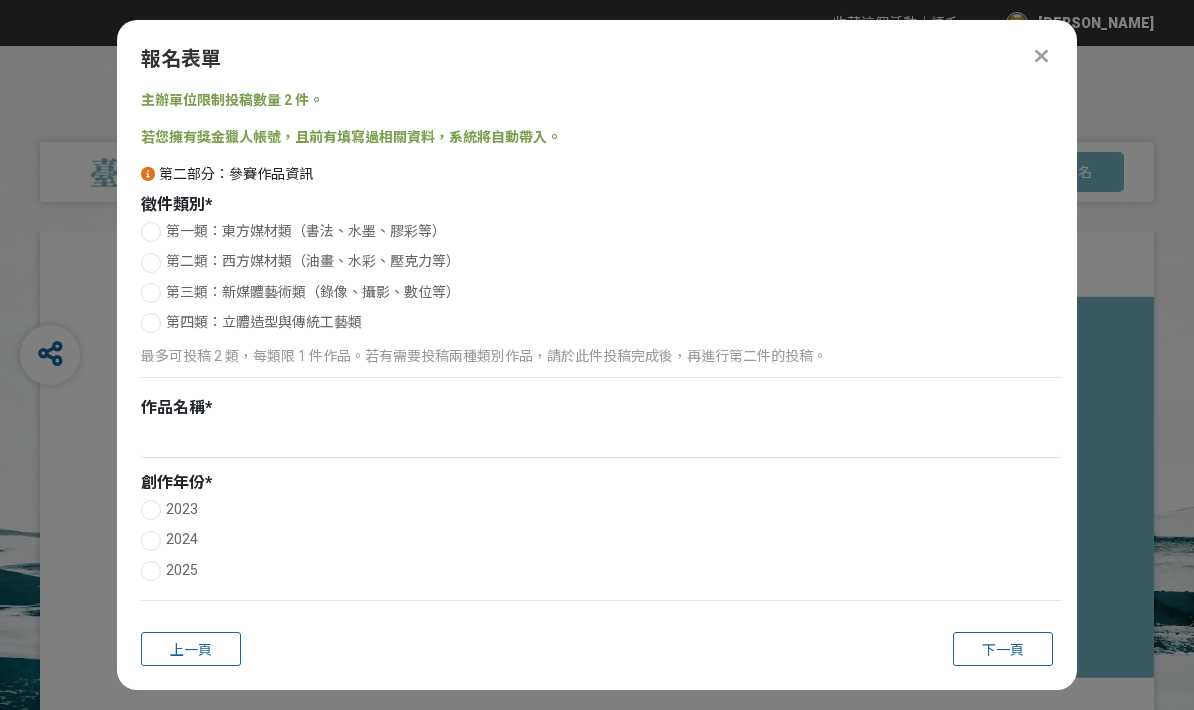 scroll, scrollTop: 0, scrollLeft: 0, axis: both 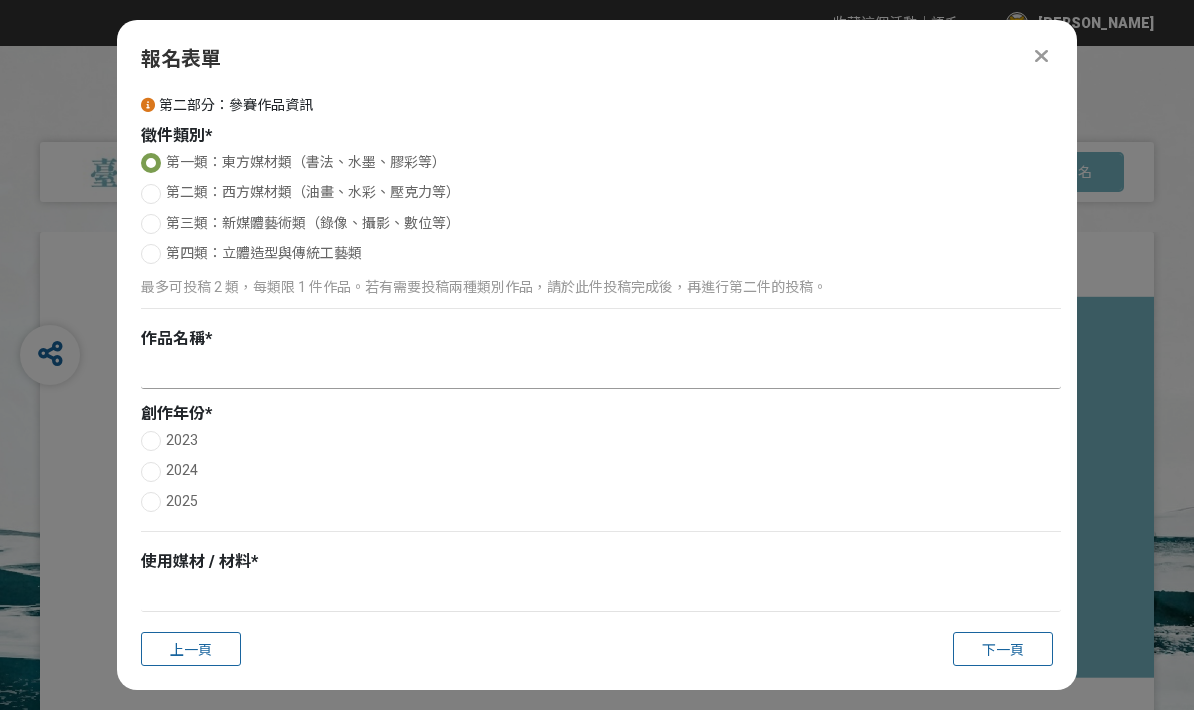 click at bounding box center (601, 372) 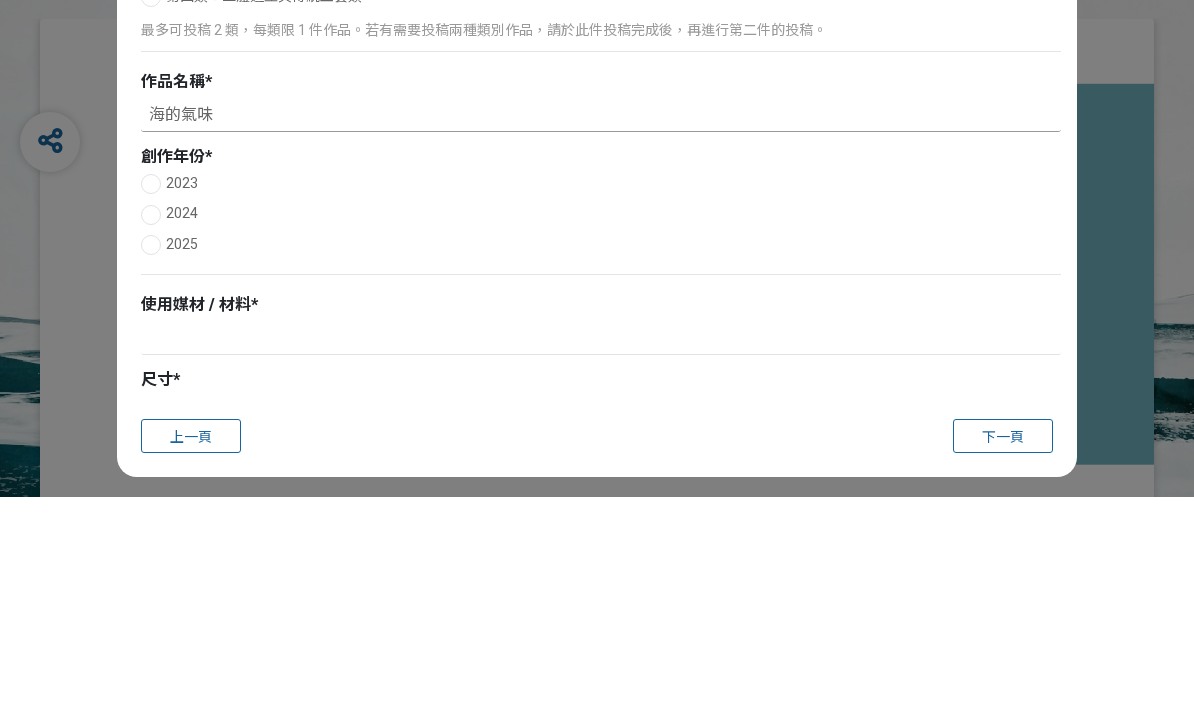 scroll, scrollTop: 115, scrollLeft: 0, axis: vertical 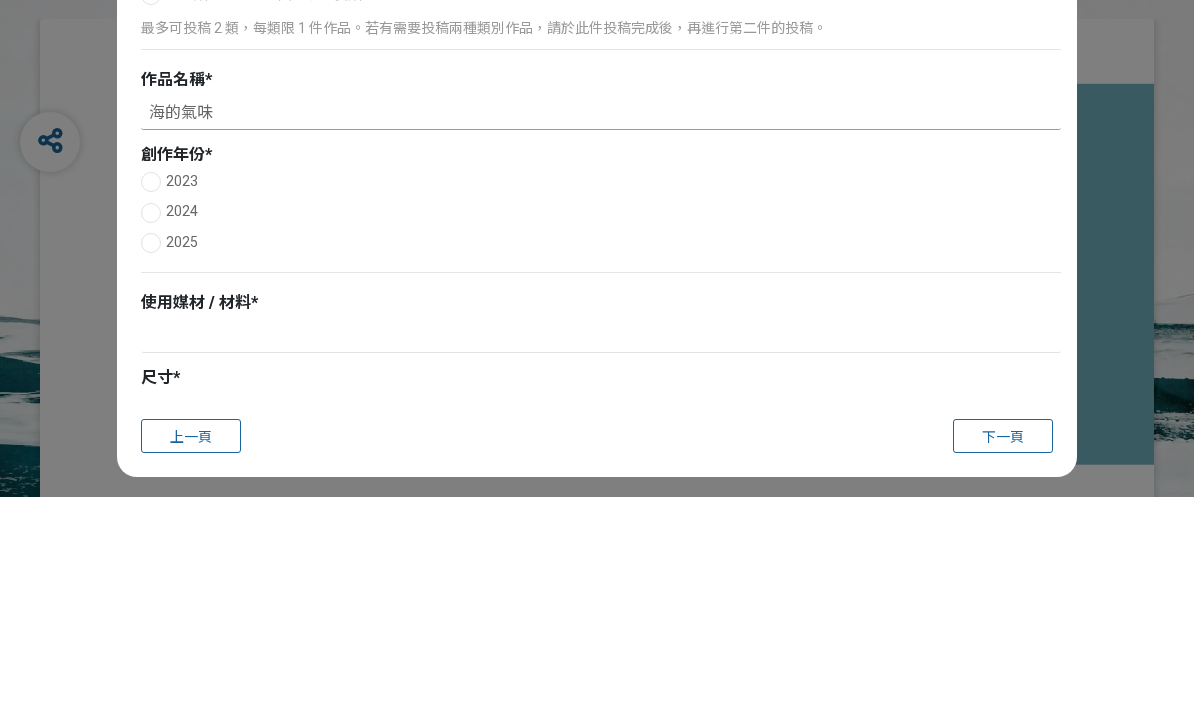 type on "海的氣味" 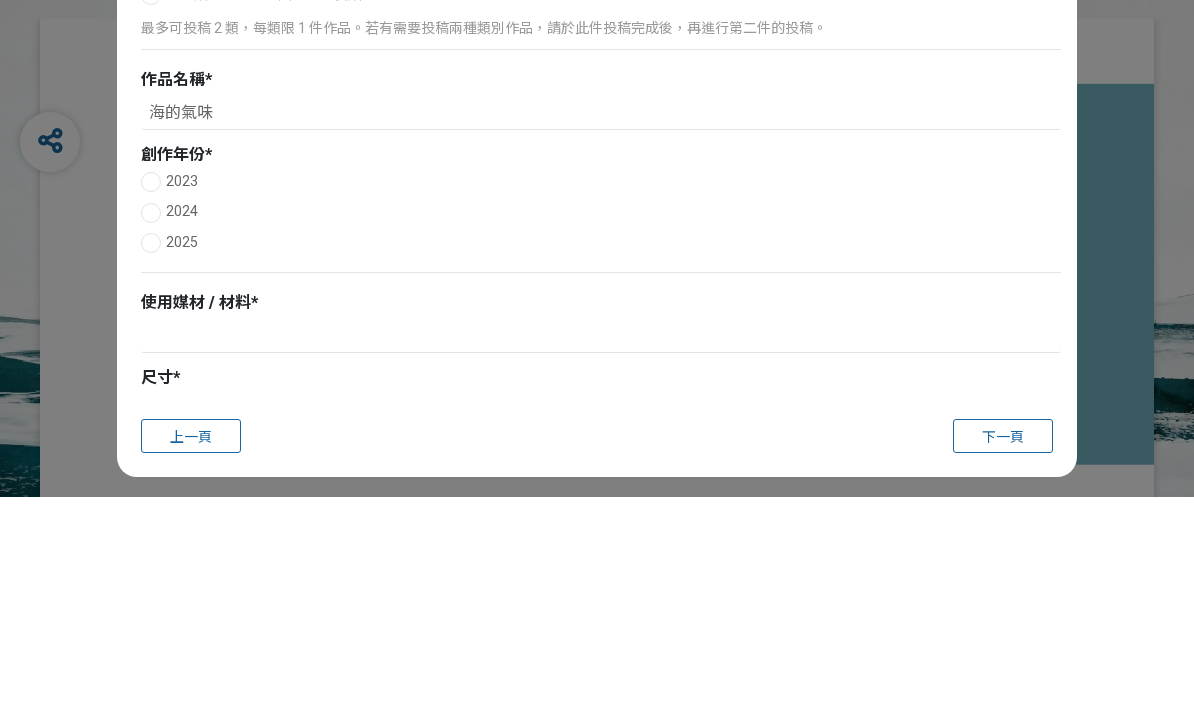 click on "2025" at bounding box center (182, 455) 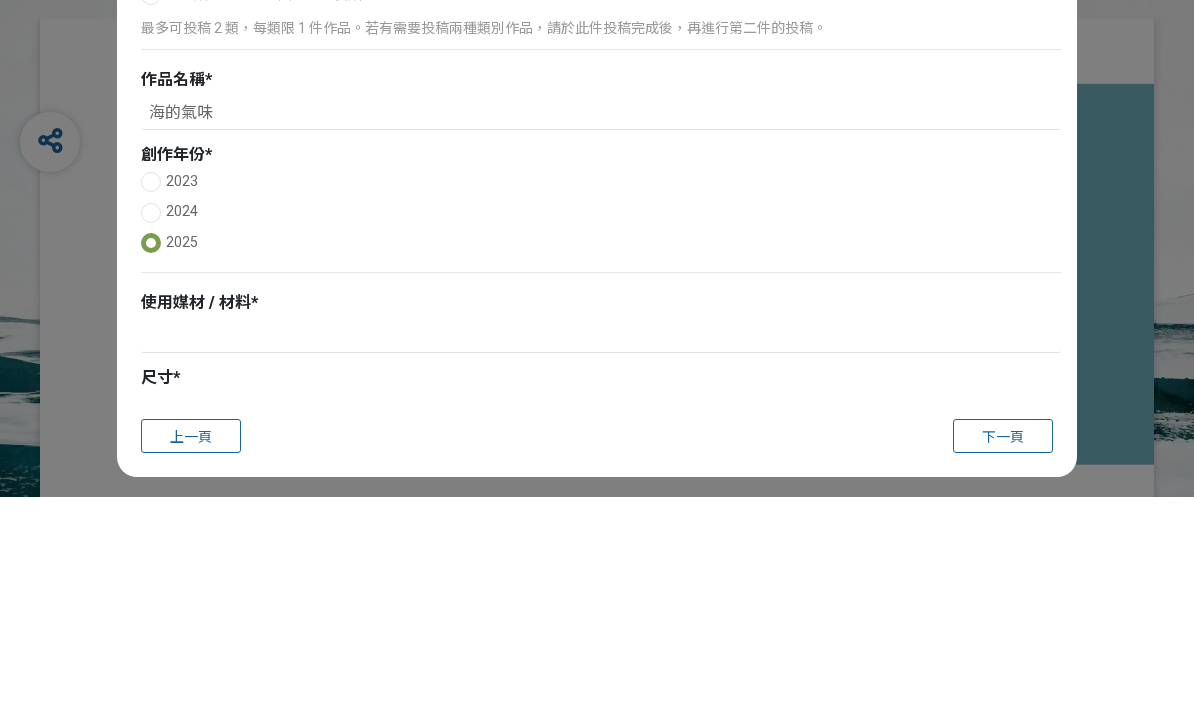 radio on "false" 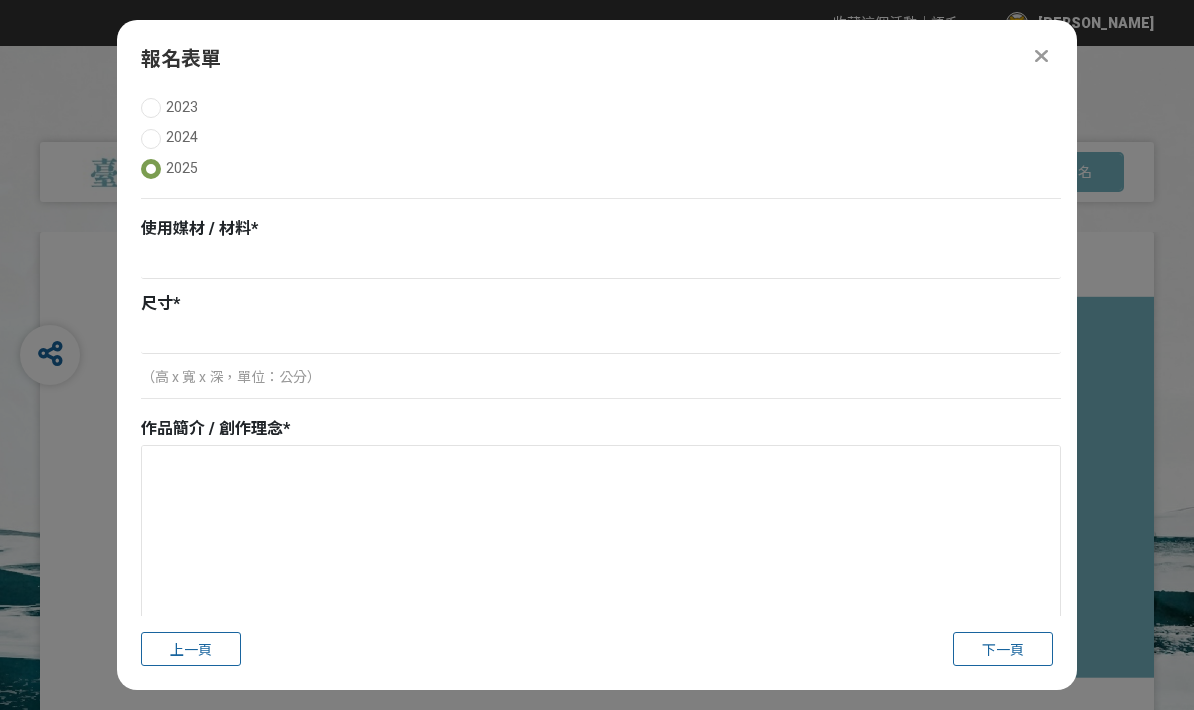 scroll, scrollTop: 397, scrollLeft: 0, axis: vertical 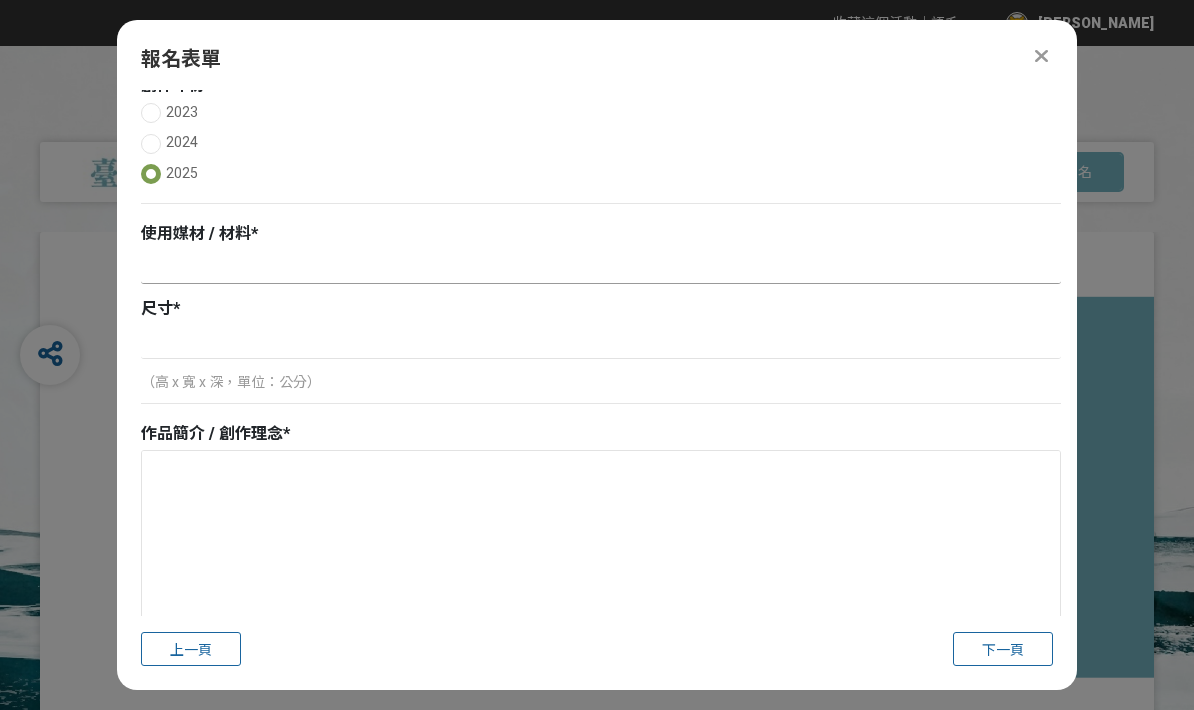click at bounding box center (601, 267) 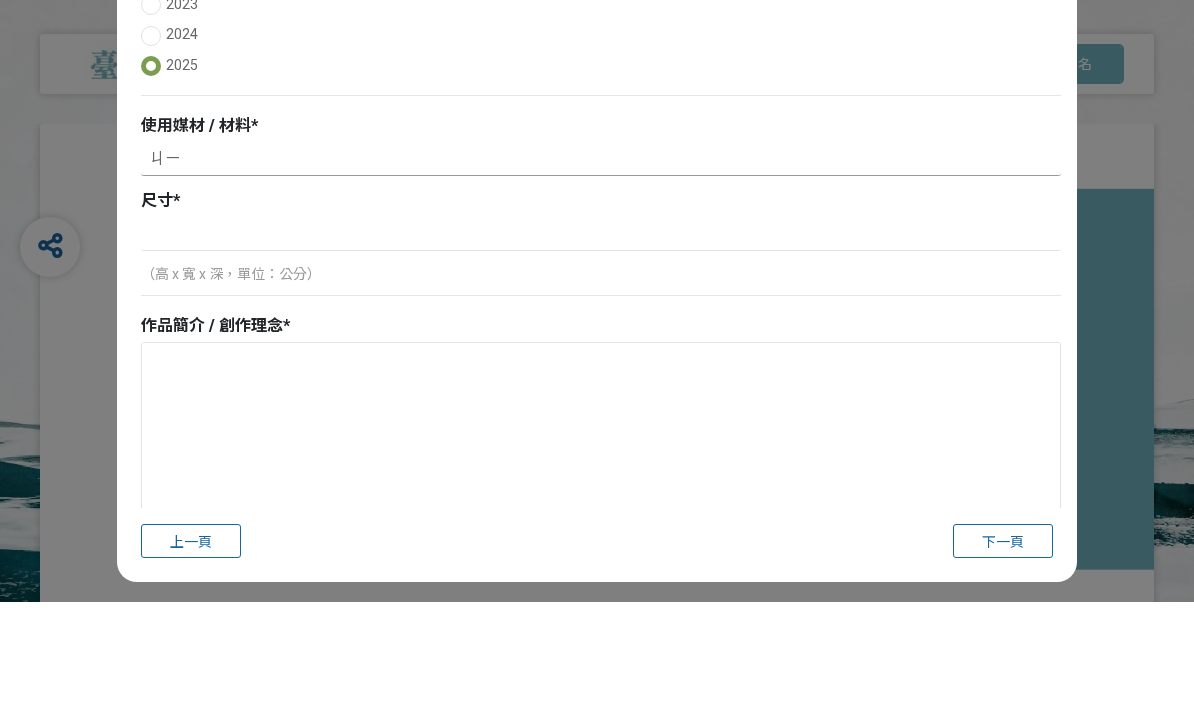 type on "ㄐ" 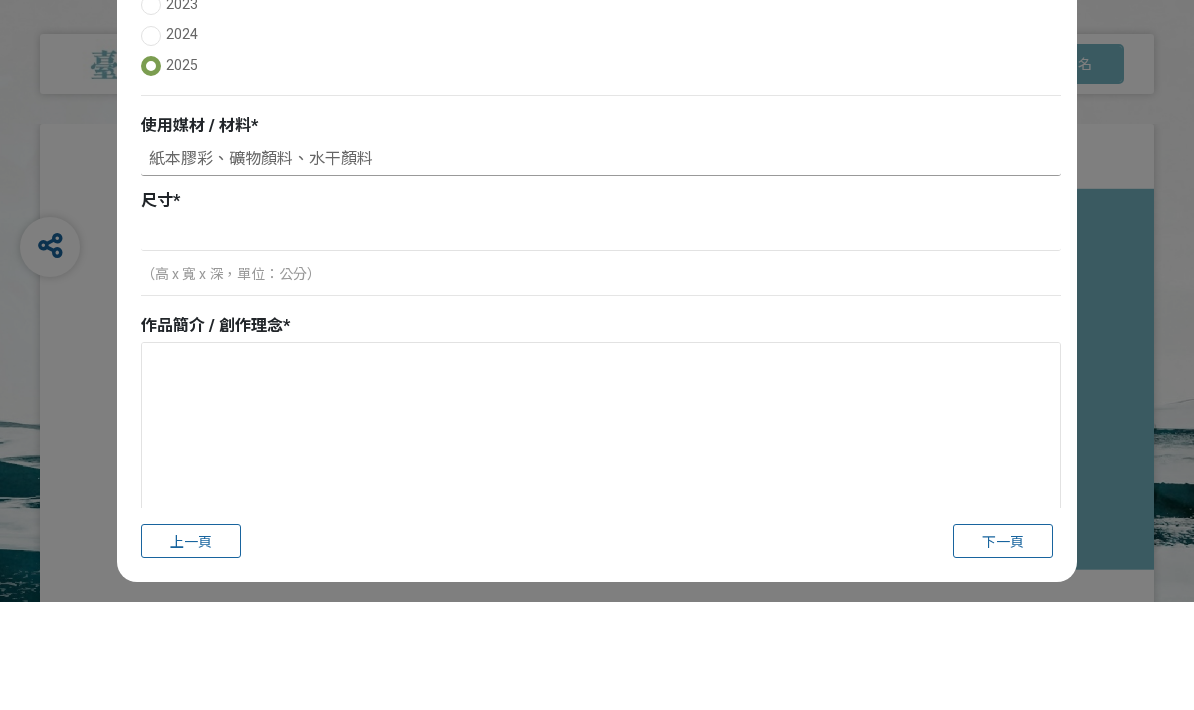 type on "紙本膠彩、礦物顏料、水干顏料" 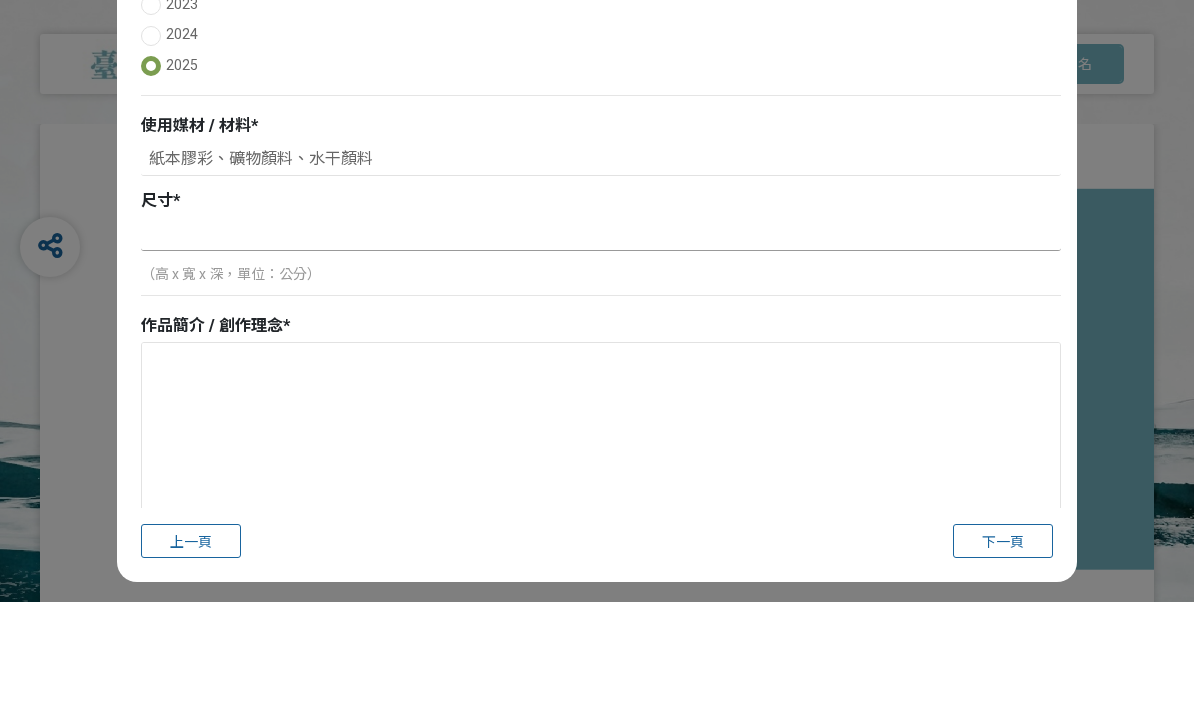 click at bounding box center (601, 342) 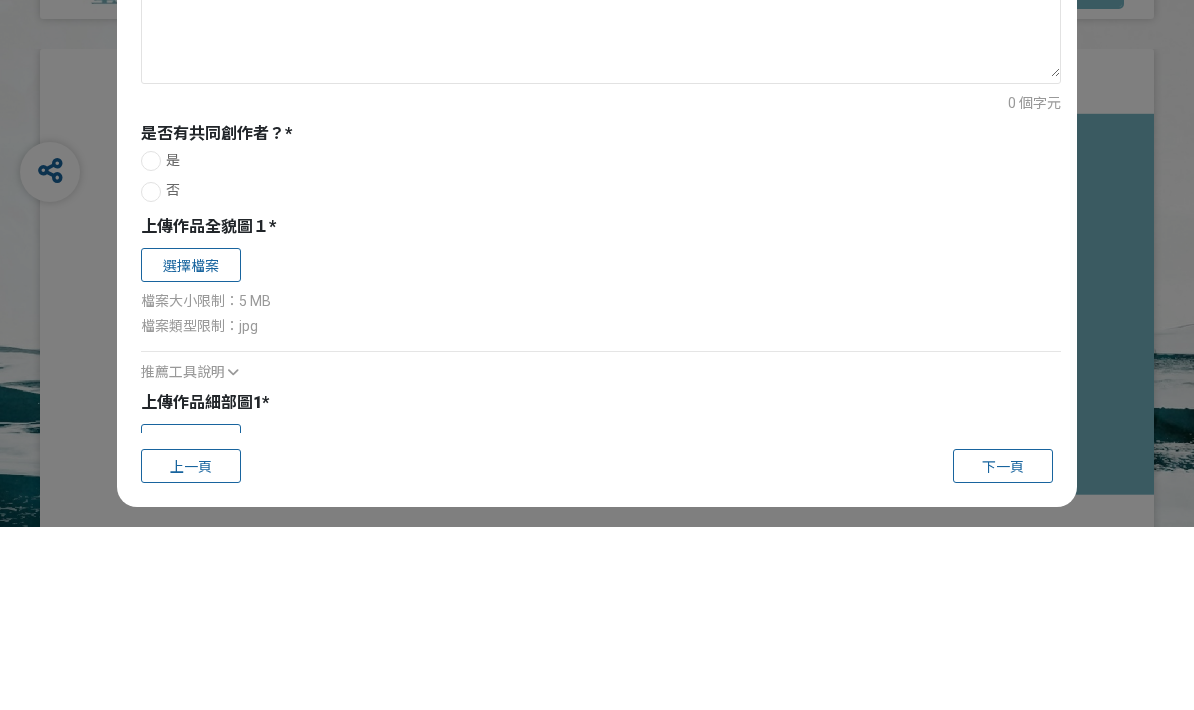 scroll, scrollTop: 795, scrollLeft: 0, axis: vertical 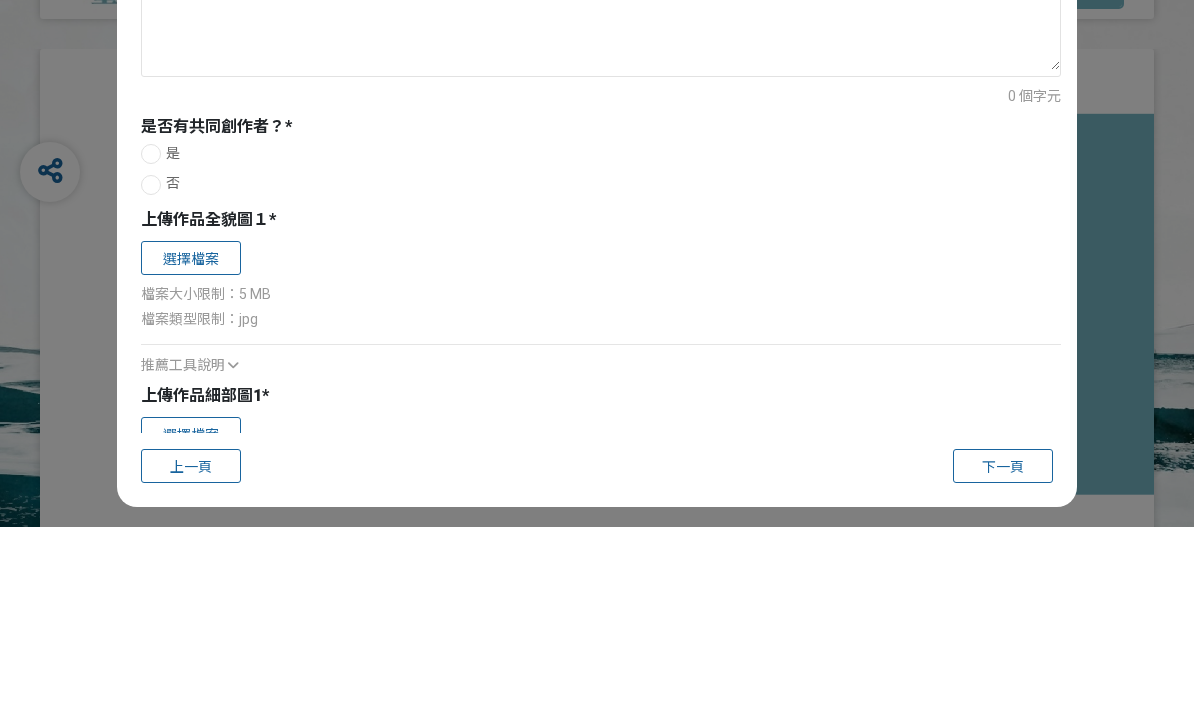 click at bounding box center (151, 368) 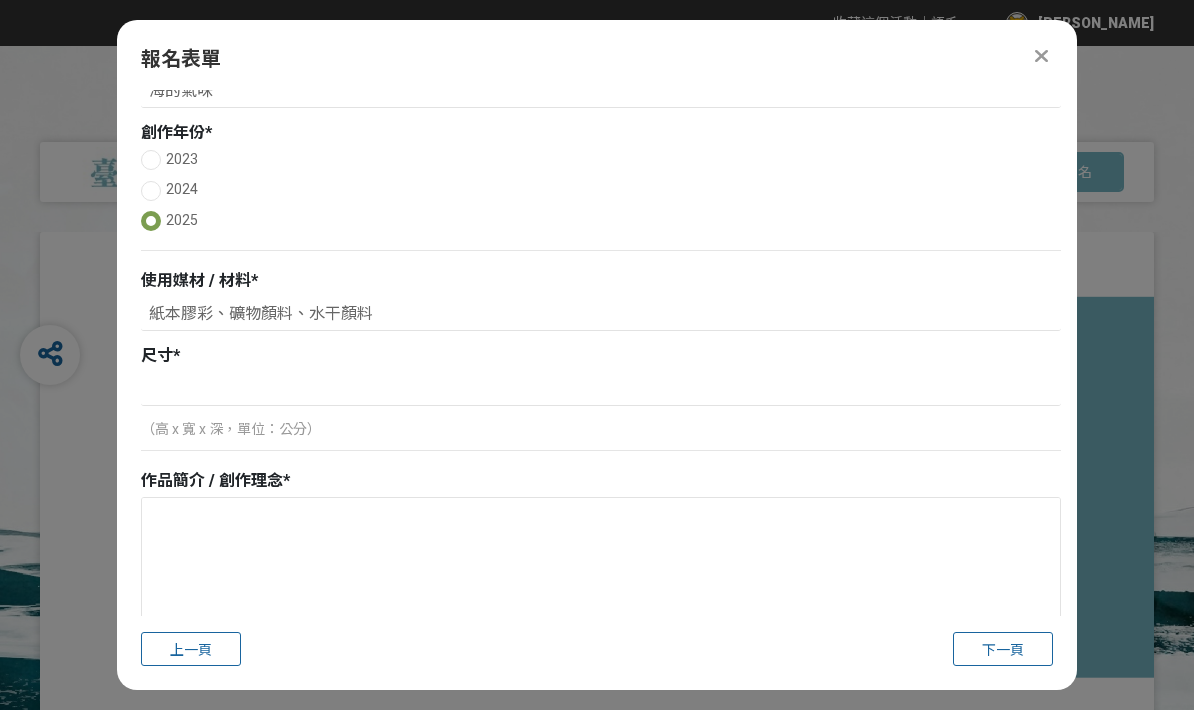 scroll, scrollTop: 347, scrollLeft: 0, axis: vertical 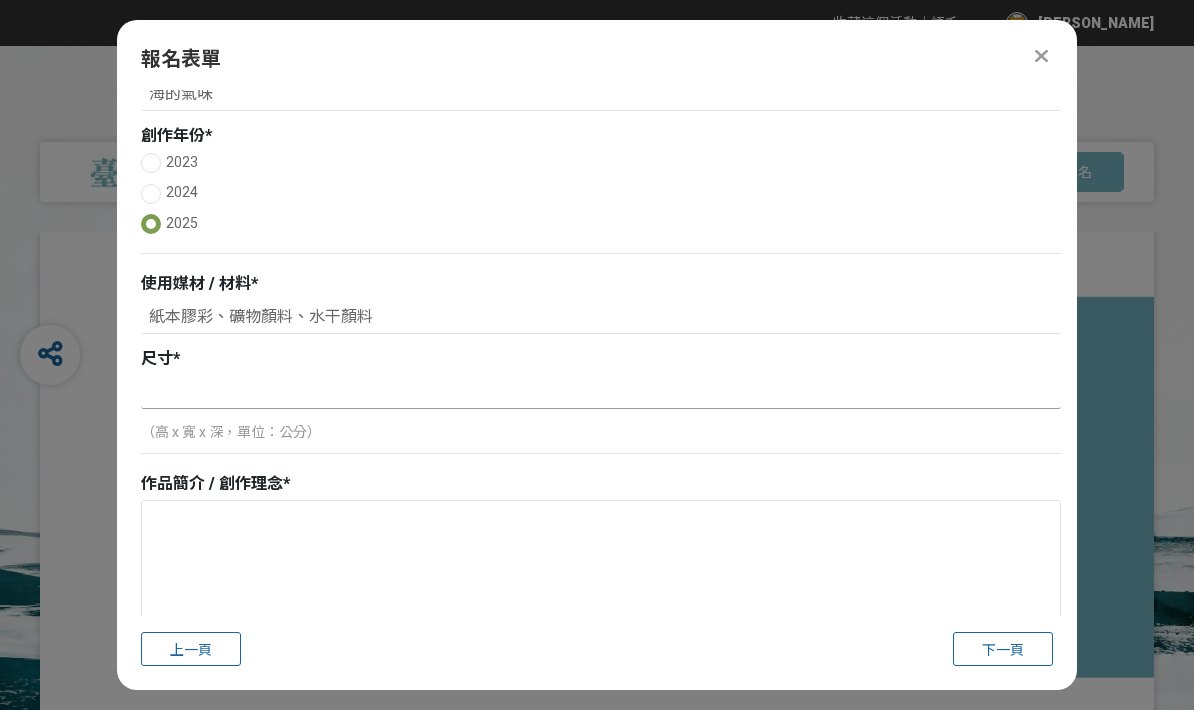 click at bounding box center (601, 392) 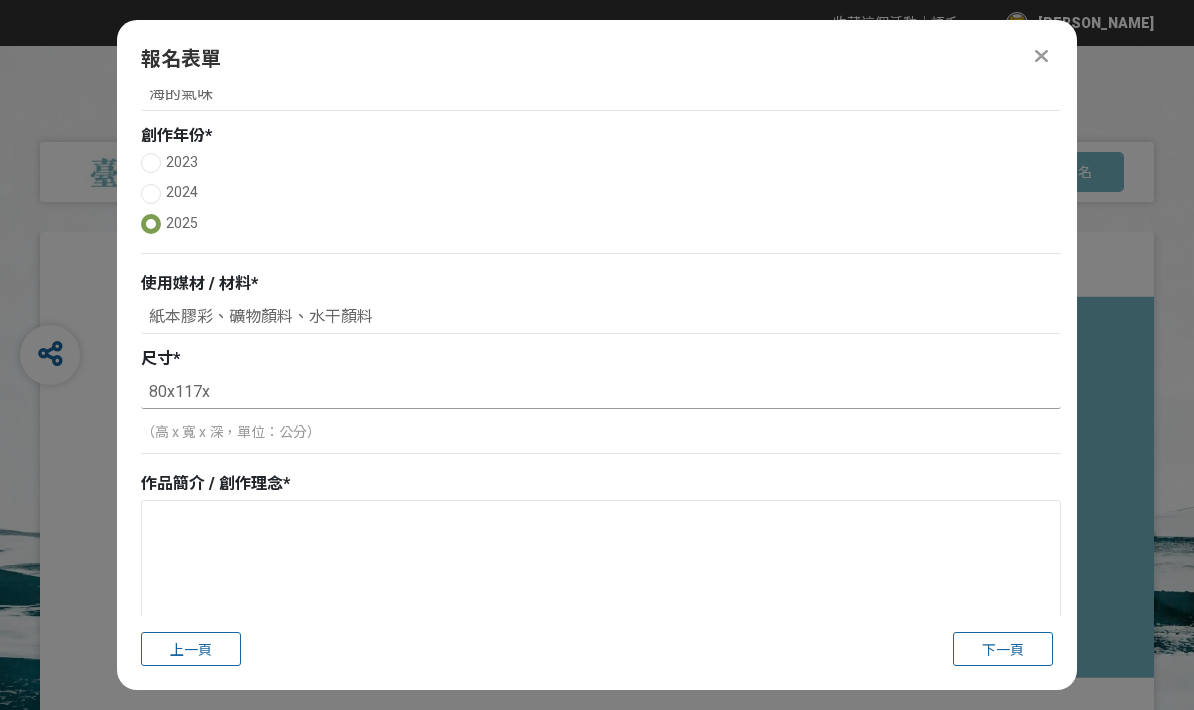 click on "80x117x" at bounding box center (601, 392) 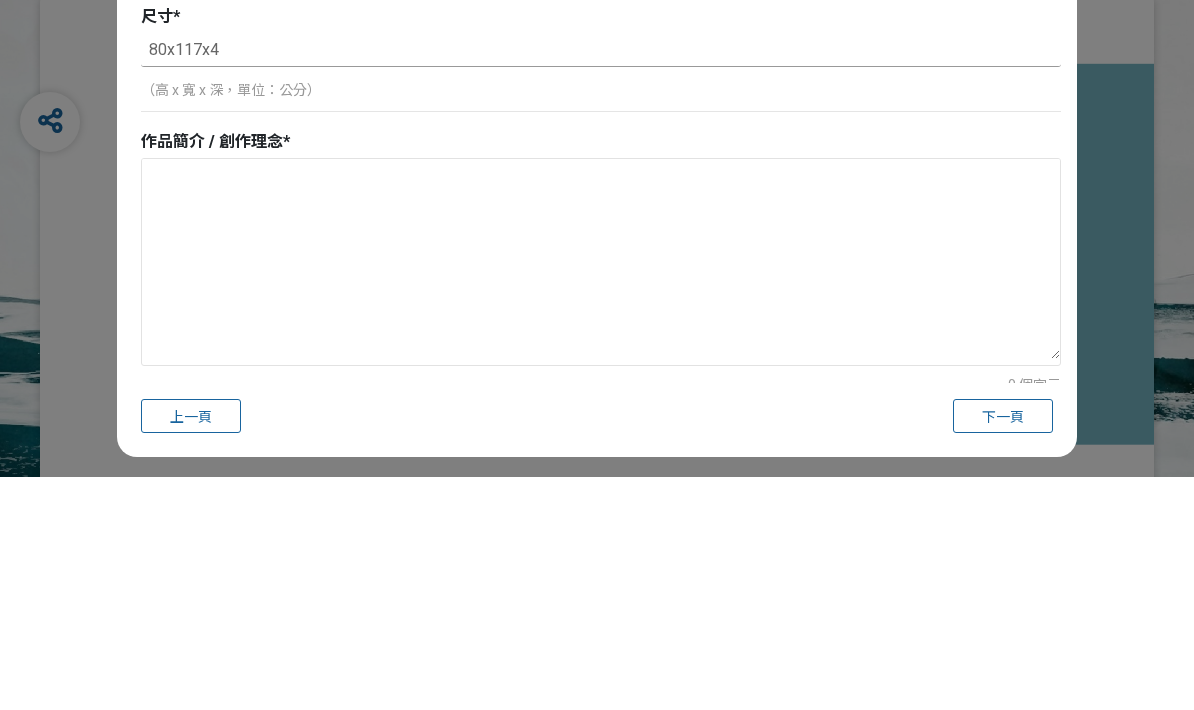 scroll, scrollTop: 459, scrollLeft: 0, axis: vertical 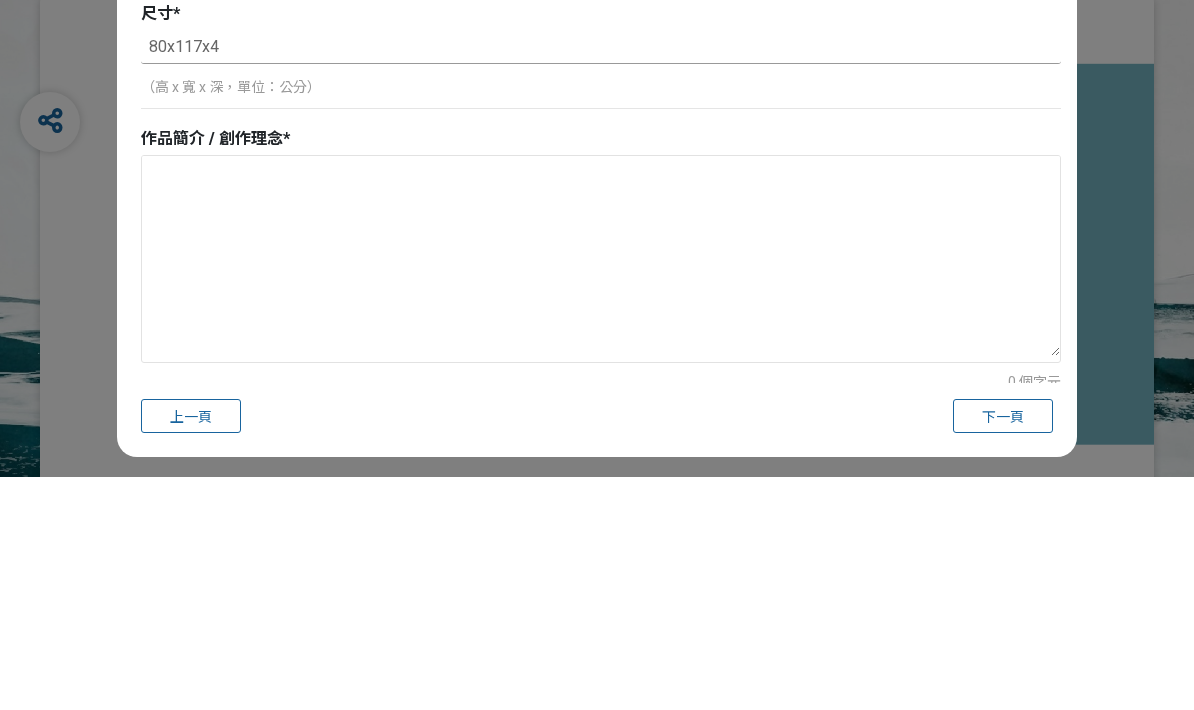 type on "80x117x4" 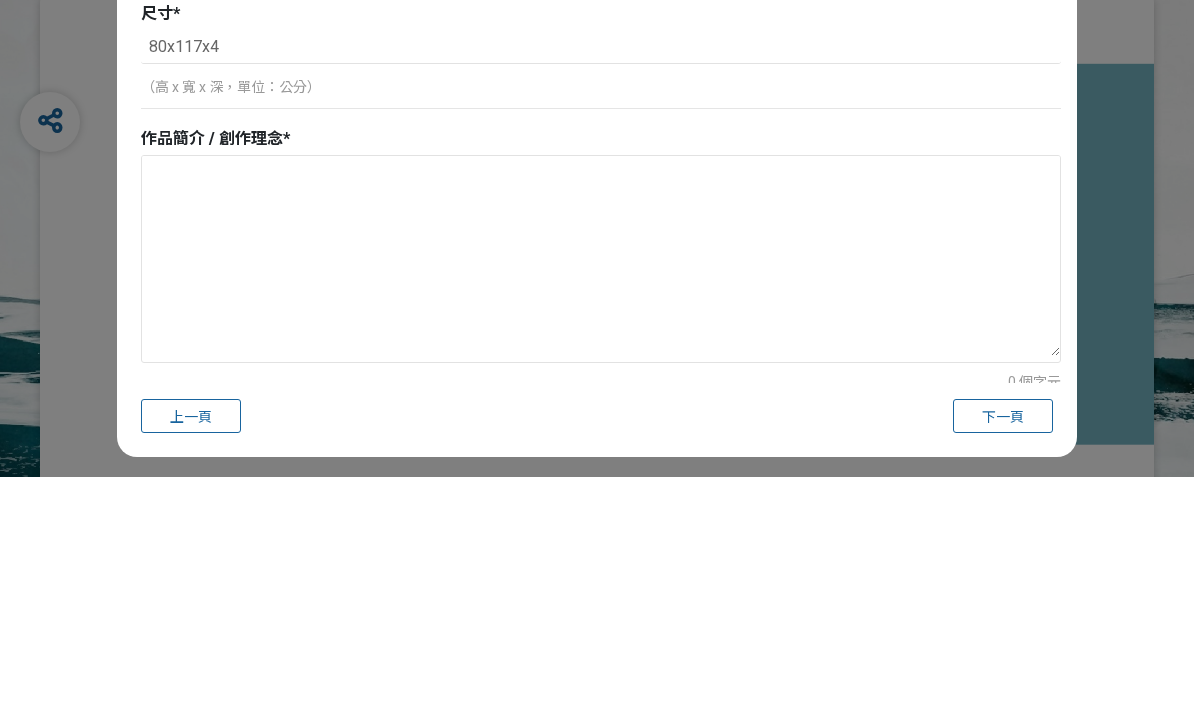 click at bounding box center [601, 489] 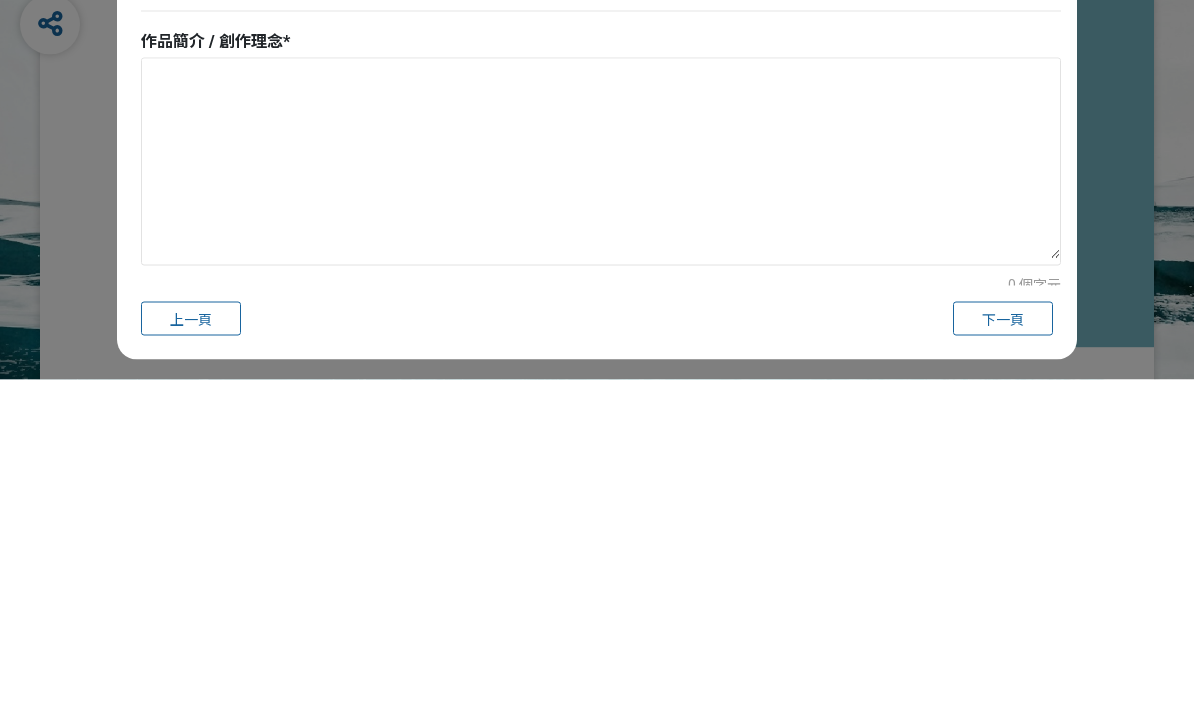 click at bounding box center (601, 489) 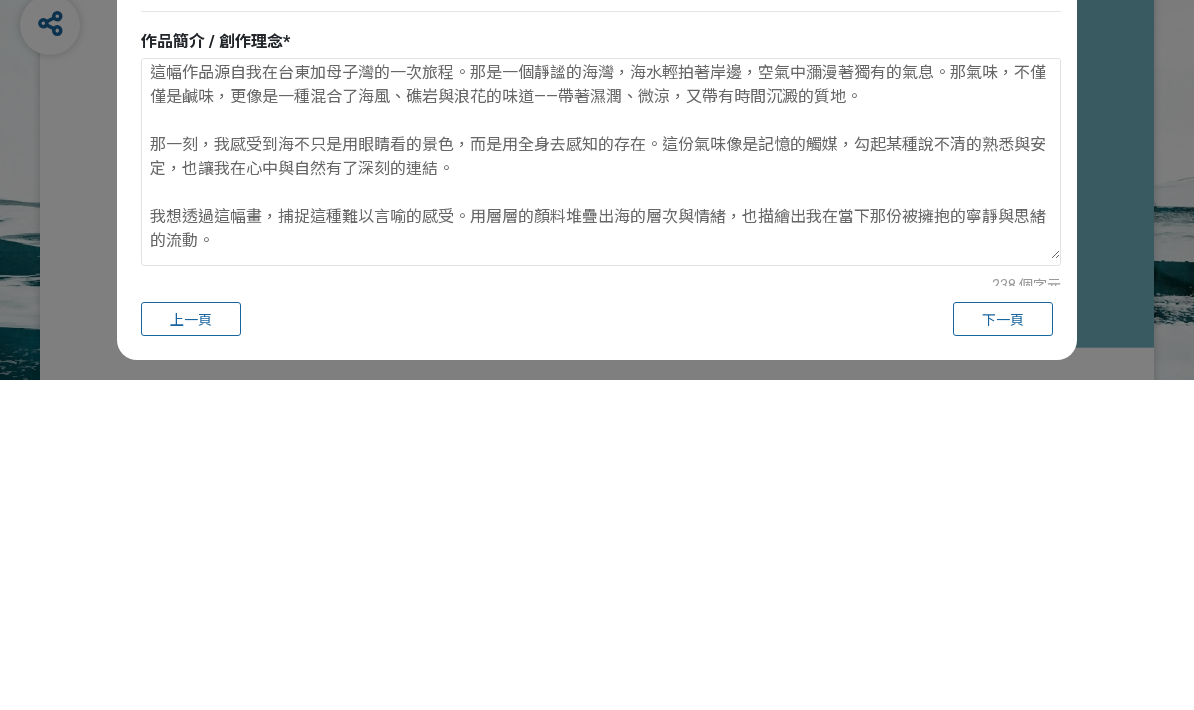 scroll, scrollTop: 4, scrollLeft: 0, axis: vertical 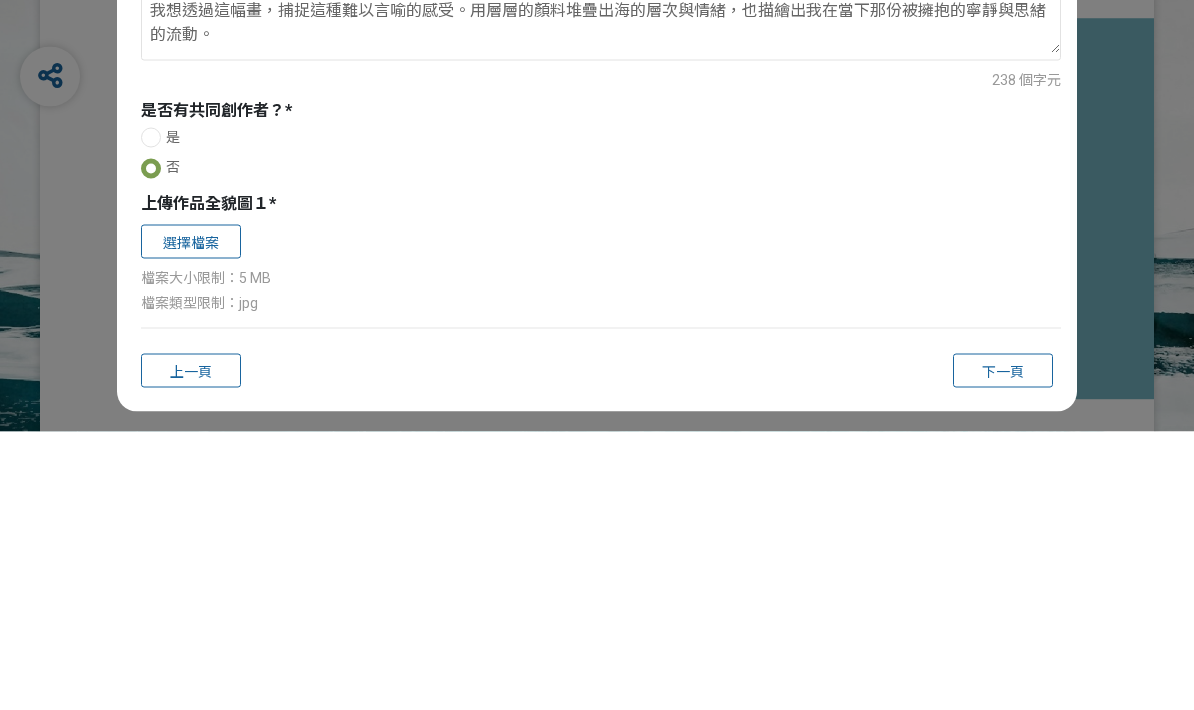 type on "這幅作品源自我在台東加母子灣的一次旅程。那是一個靜謐的海灣，海水輕拍著岸邊，空氣中瀰漫著獨有的氣息。那氣味，不僅僅是鹹味，更像是一種混合了海風、礁岩與浪花的味道——帶著濕潤、微涼，又帶有時間沉澱的質地。
那一刻，我感受到海不只是用眼睛看的景色，而是用全身去感知的存在。這份氣味像是記憶的觸媒，勾起某種說不清的熟悉與安定，也讓我在心中與自然有了深刻的連結。
我想透過這幅畫，捕捉這種難以言喻的感受。用層層的顏料堆疊出海的層次與情緒，也描繪出我在當下那份被擁抱的寧靜與思緒的流動。" 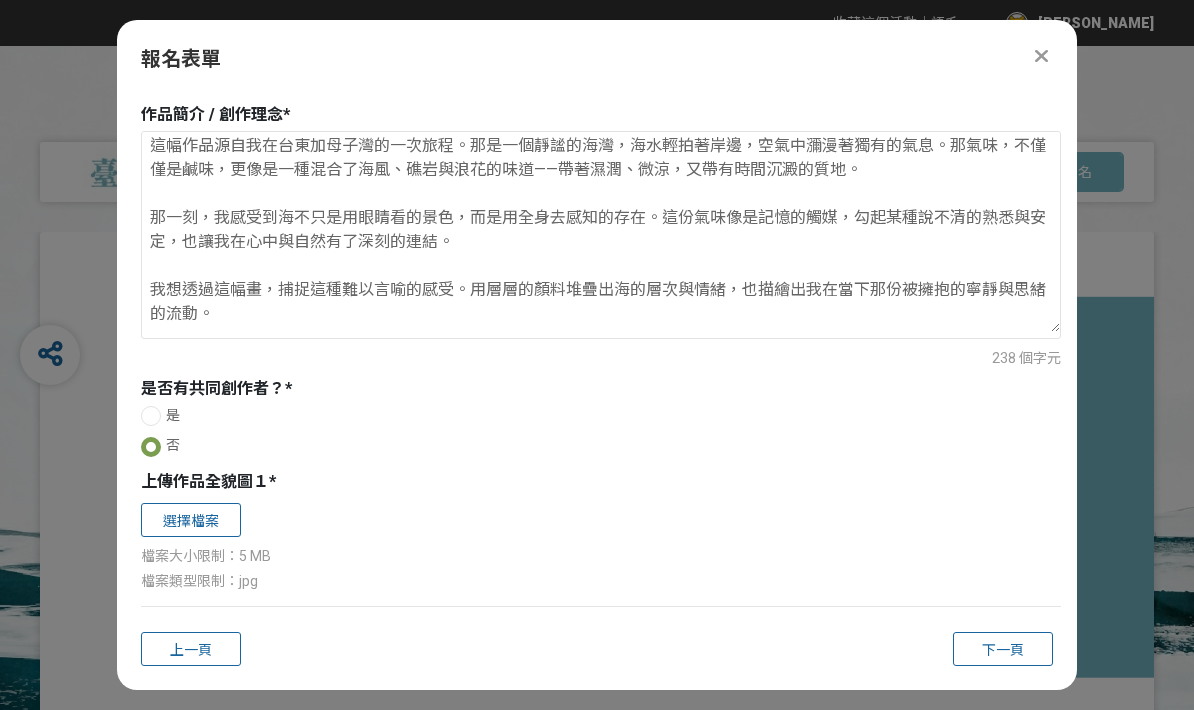 click on "選擇檔案" at bounding box center [191, 520] 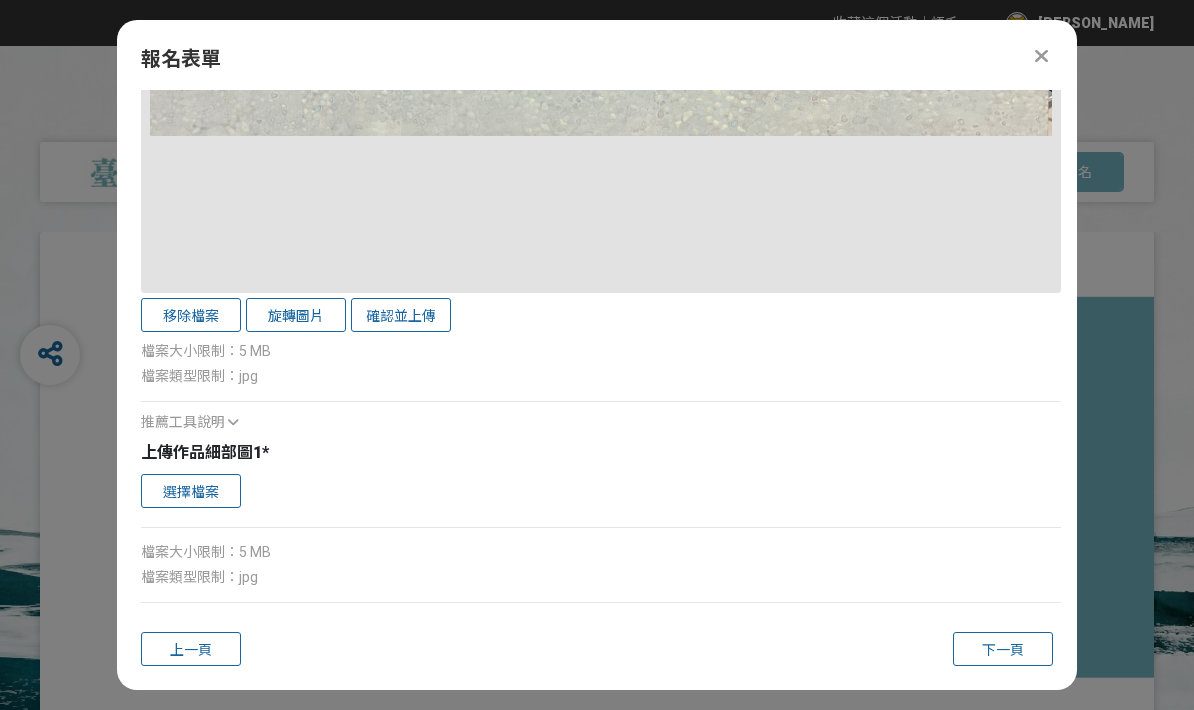 scroll, scrollTop: 1839, scrollLeft: 0, axis: vertical 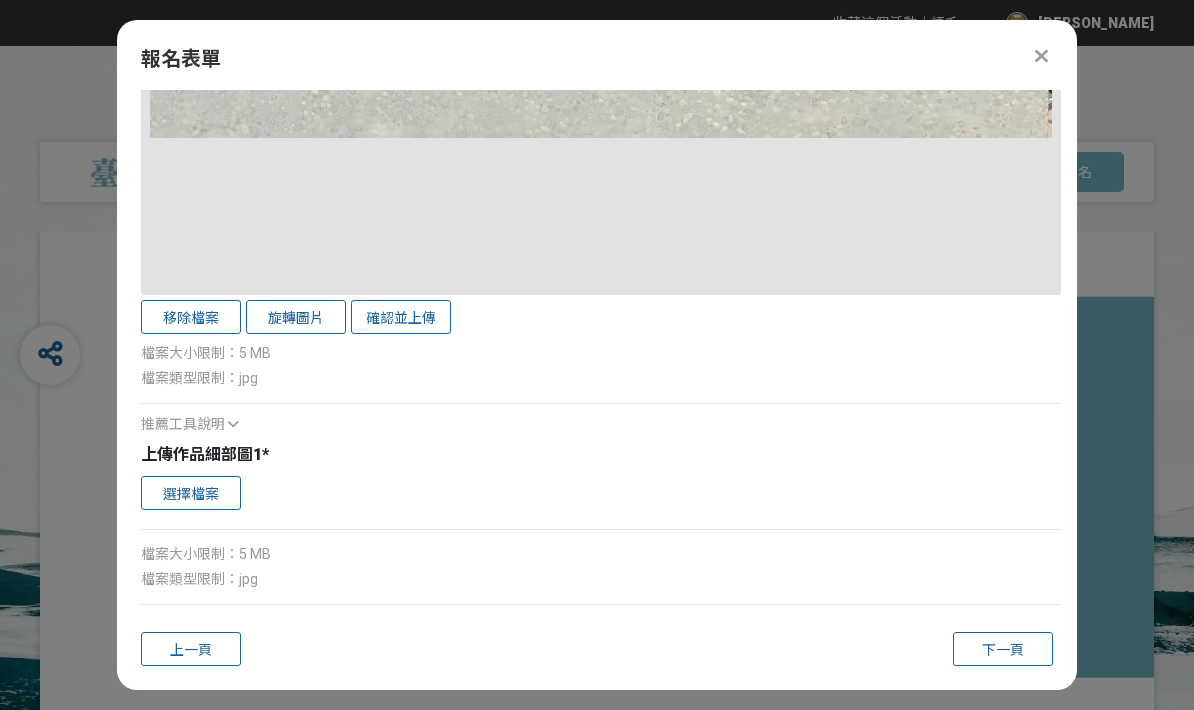 click on "選擇檔案" at bounding box center (191, 493) 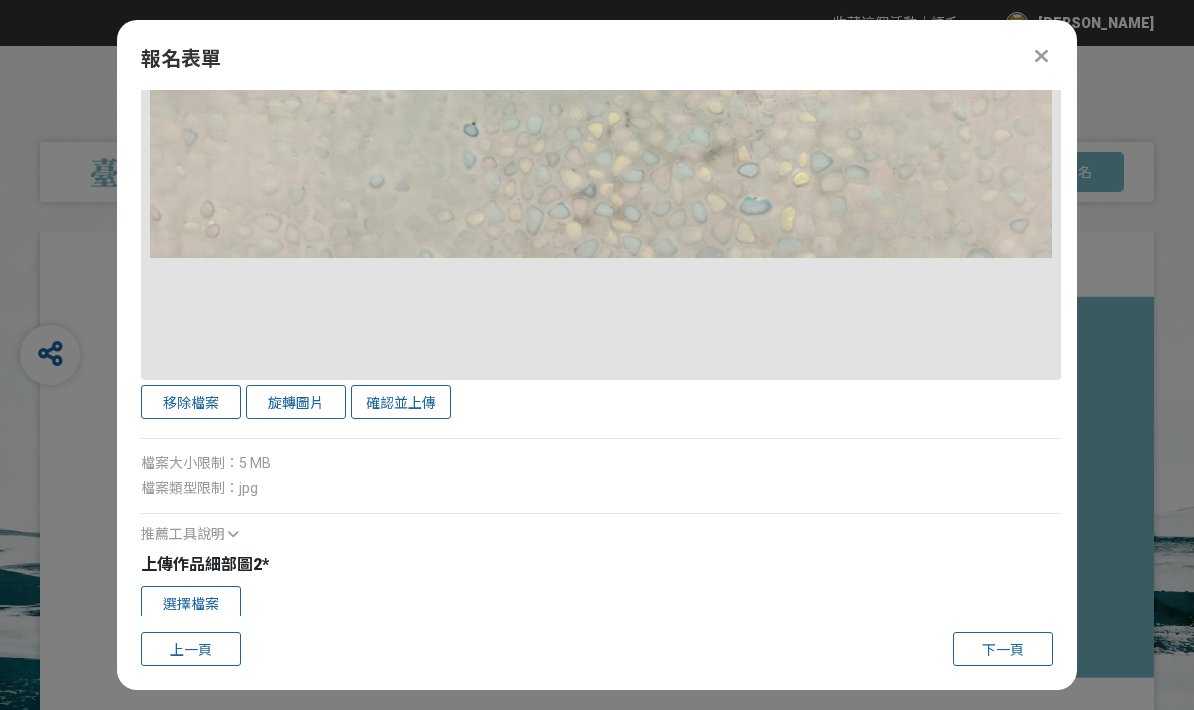 scroll, scrollTop: 2853, scrollLeft: 0, axis: vertical 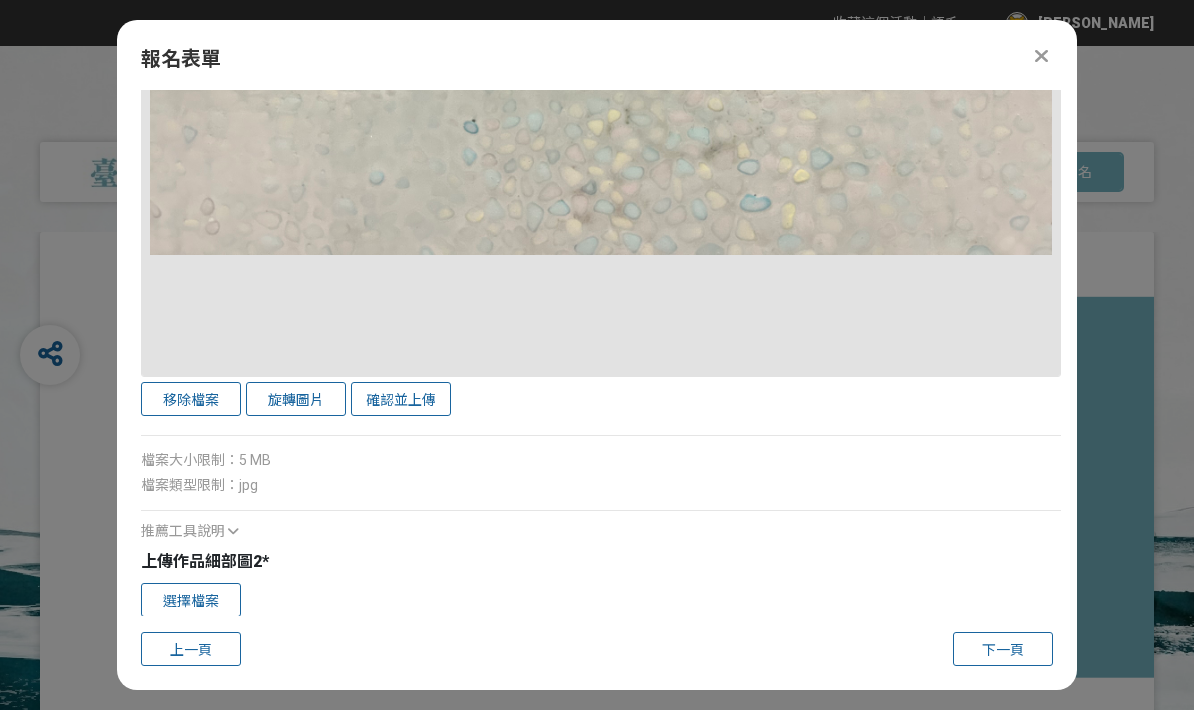 click on "選擇檔案" at bounding box center (191, 600) 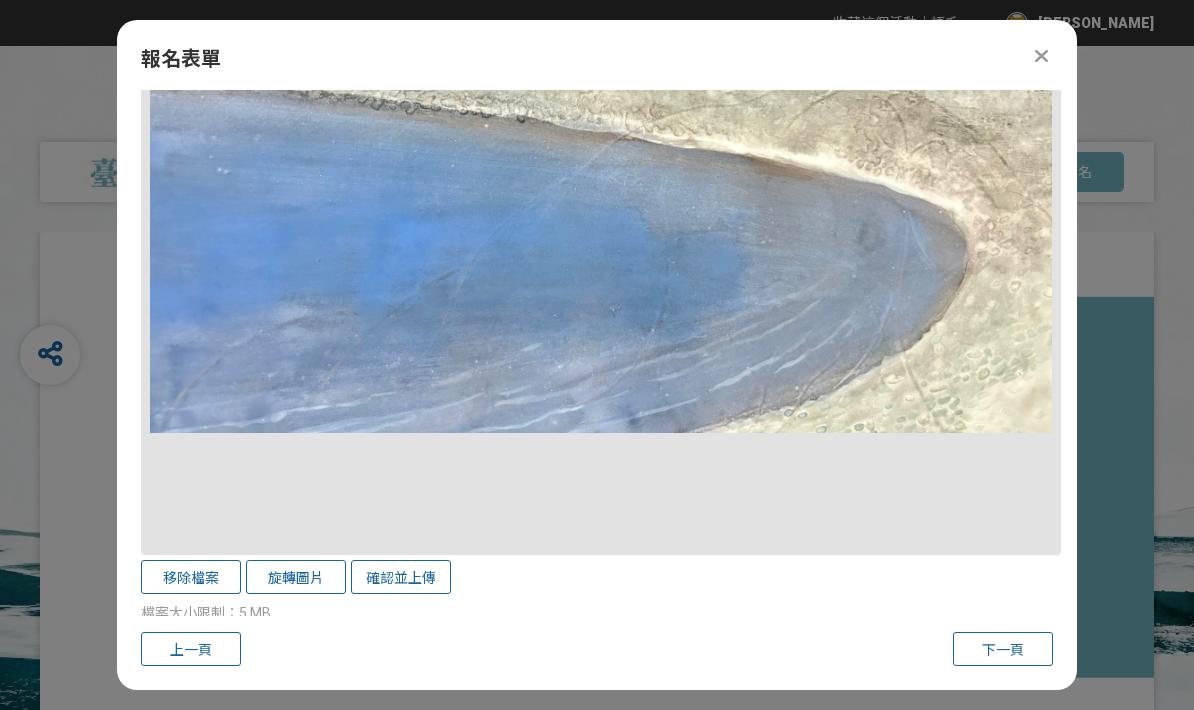 scroll, scrollTop: 3795, scrollLeft: 0, axis: vertical 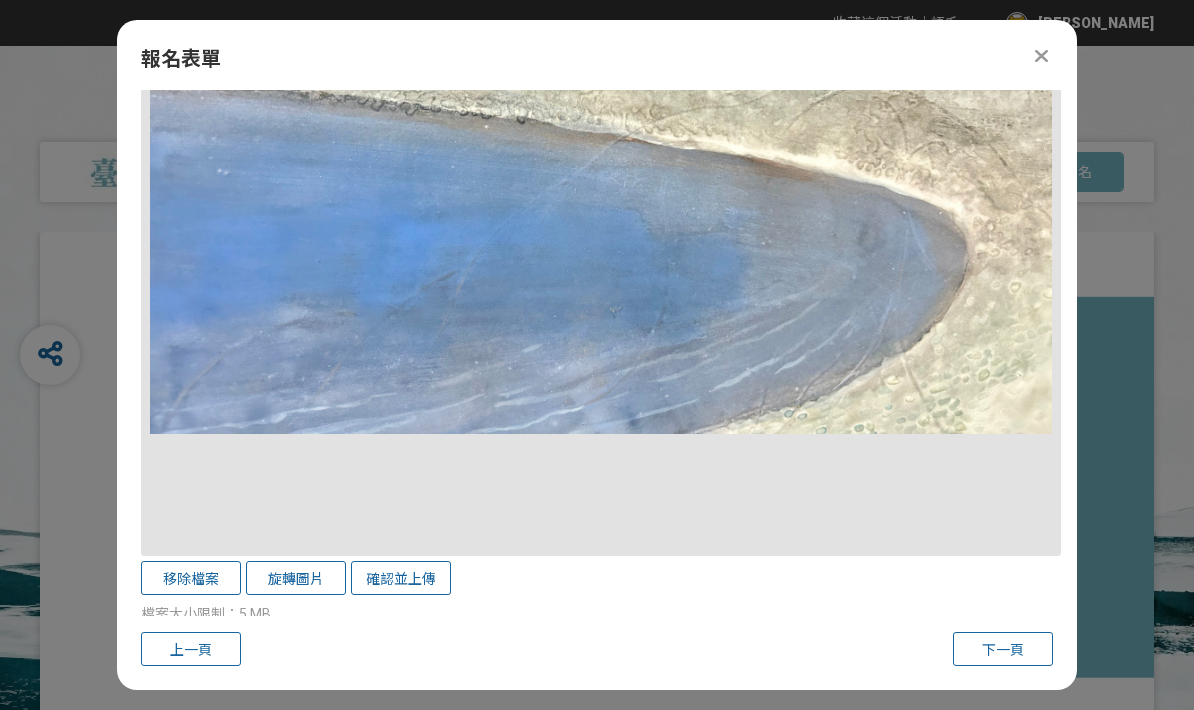 click on "下一頁" at bounding box center [1003, 649] 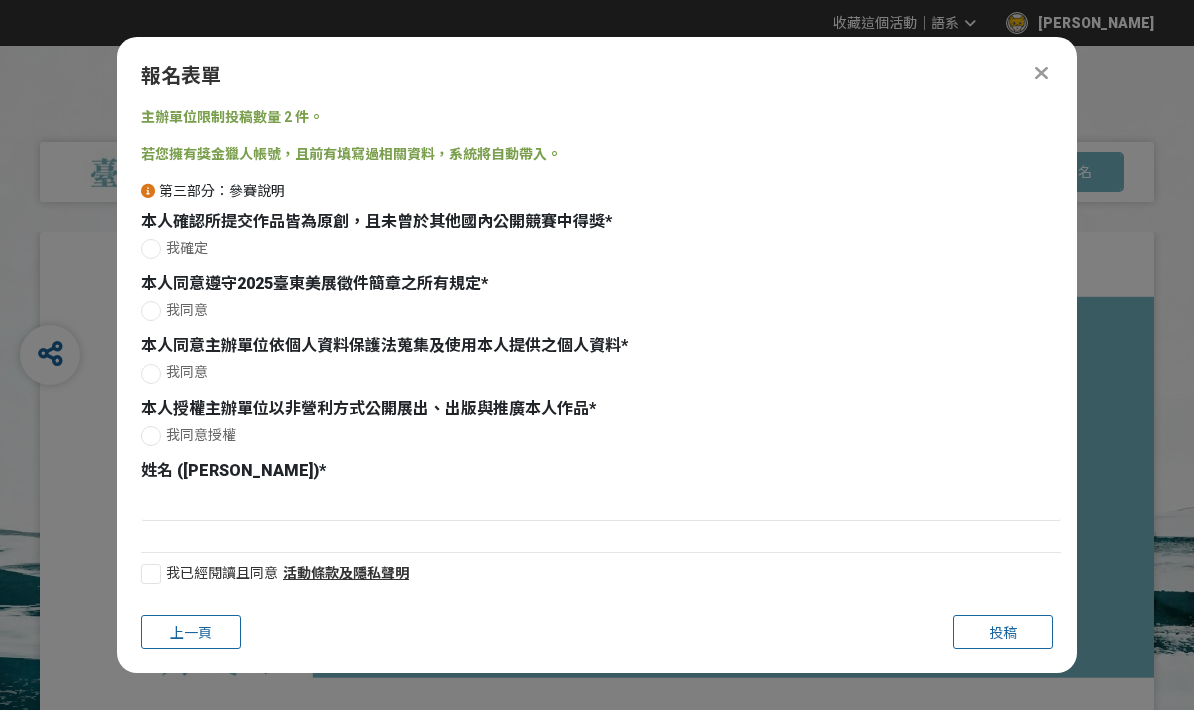 click at bounding box center [151, 249] 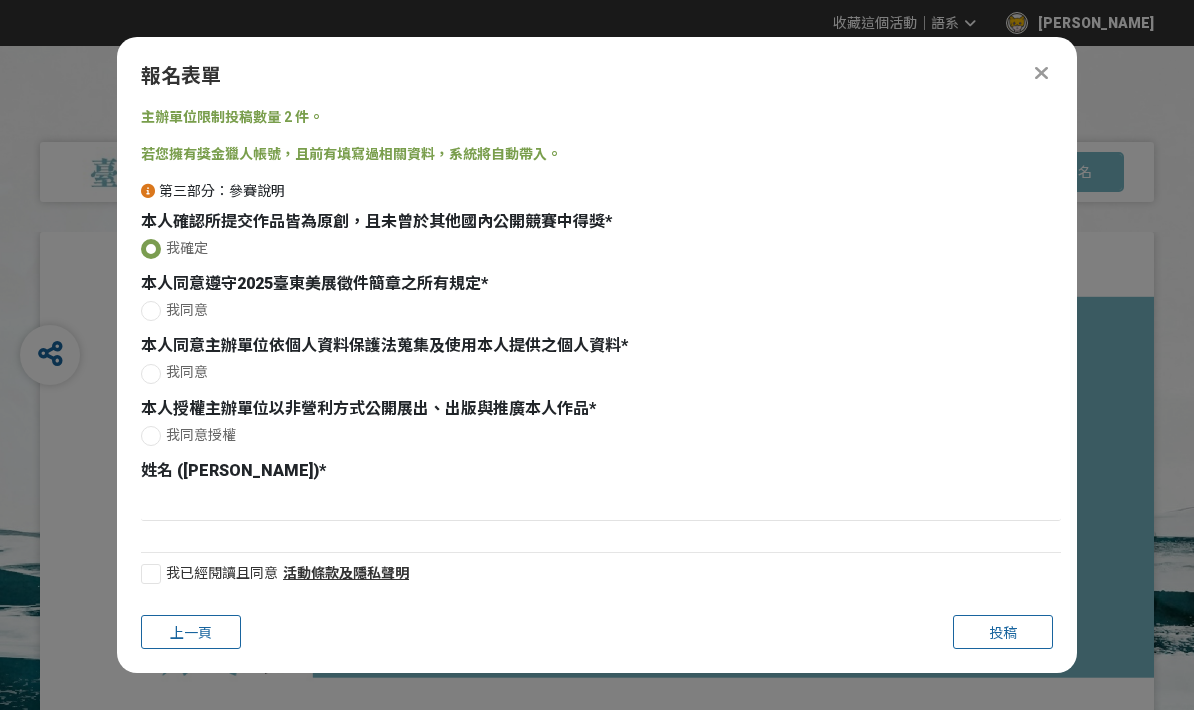 click at bounding box center [151, 311] 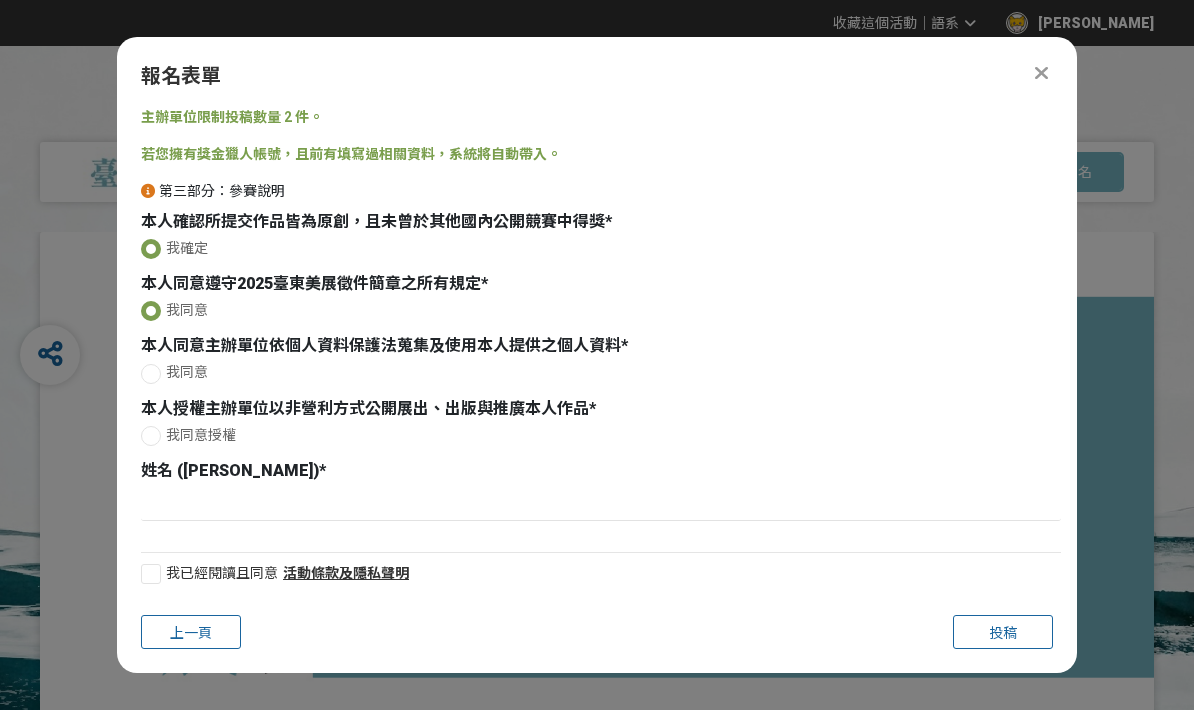 click at bounding box center [151, 374] 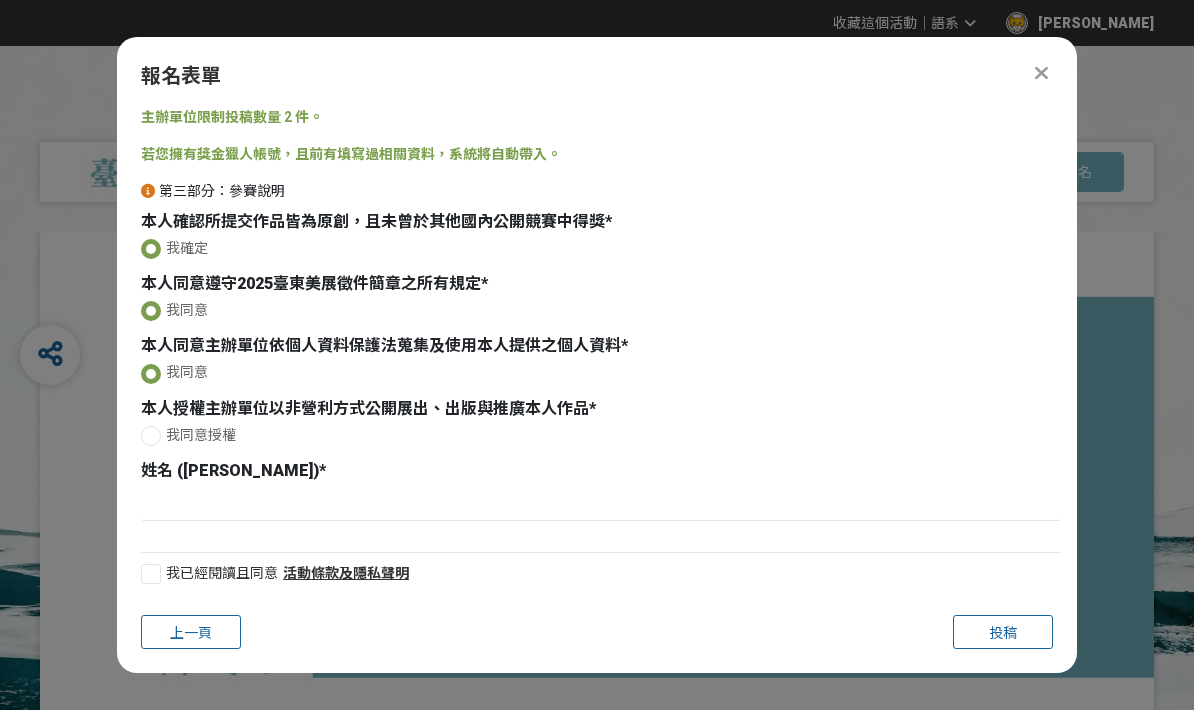 click at bounding box center (151, 436) 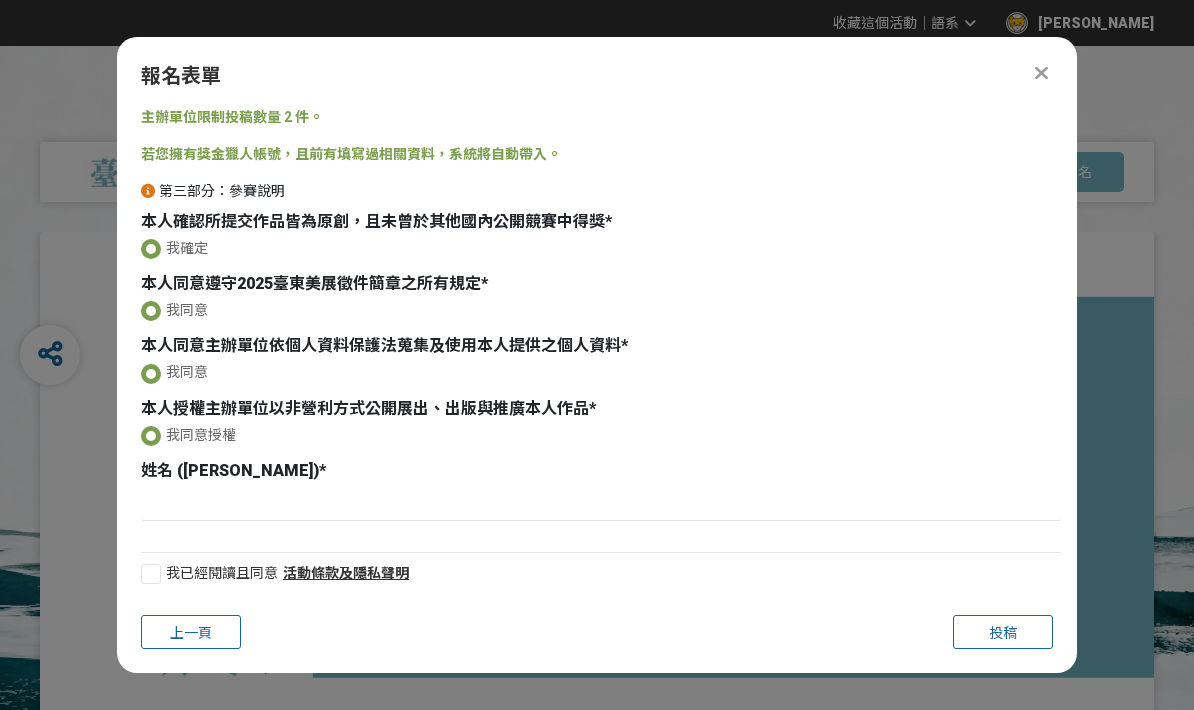 click at bounding box center [151, 574] 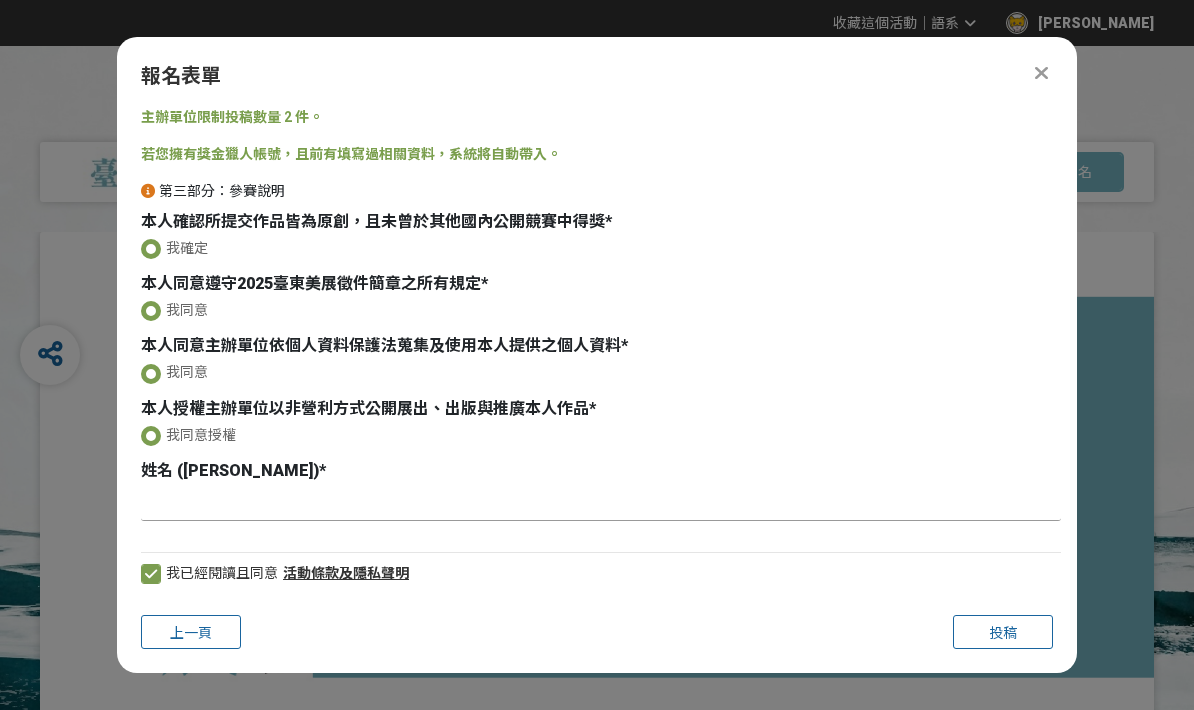click at bounding box center [601, 504] 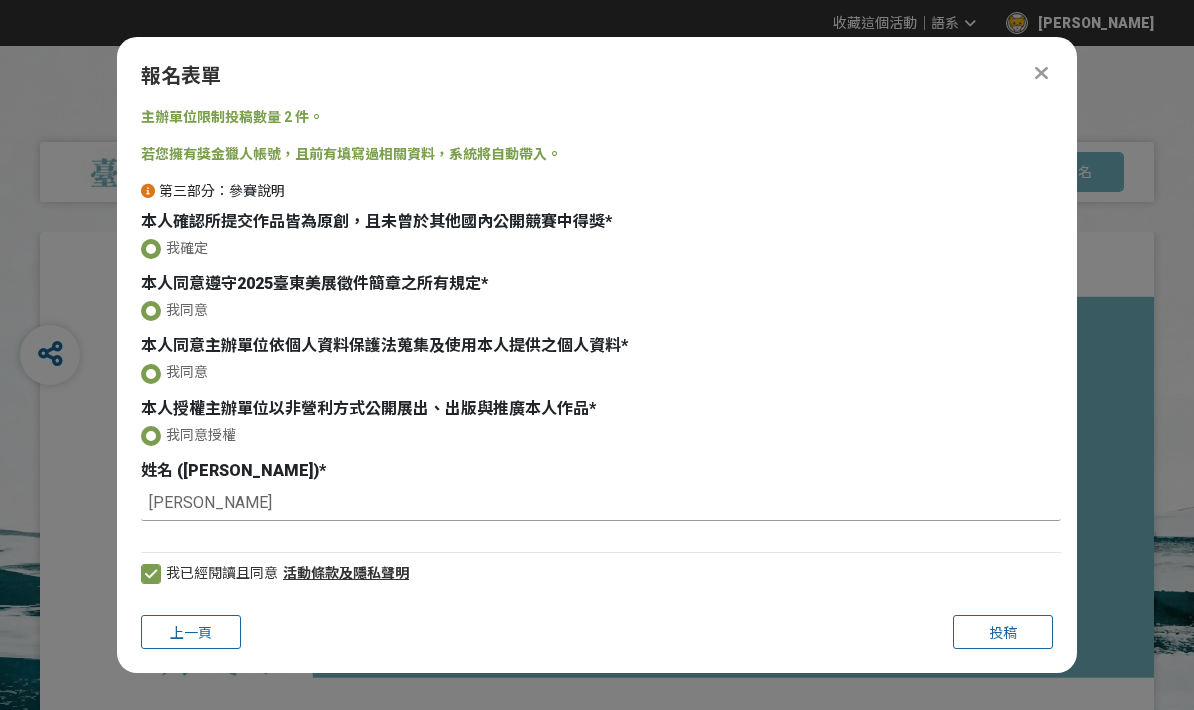 type on "[PERSON_NAME]" 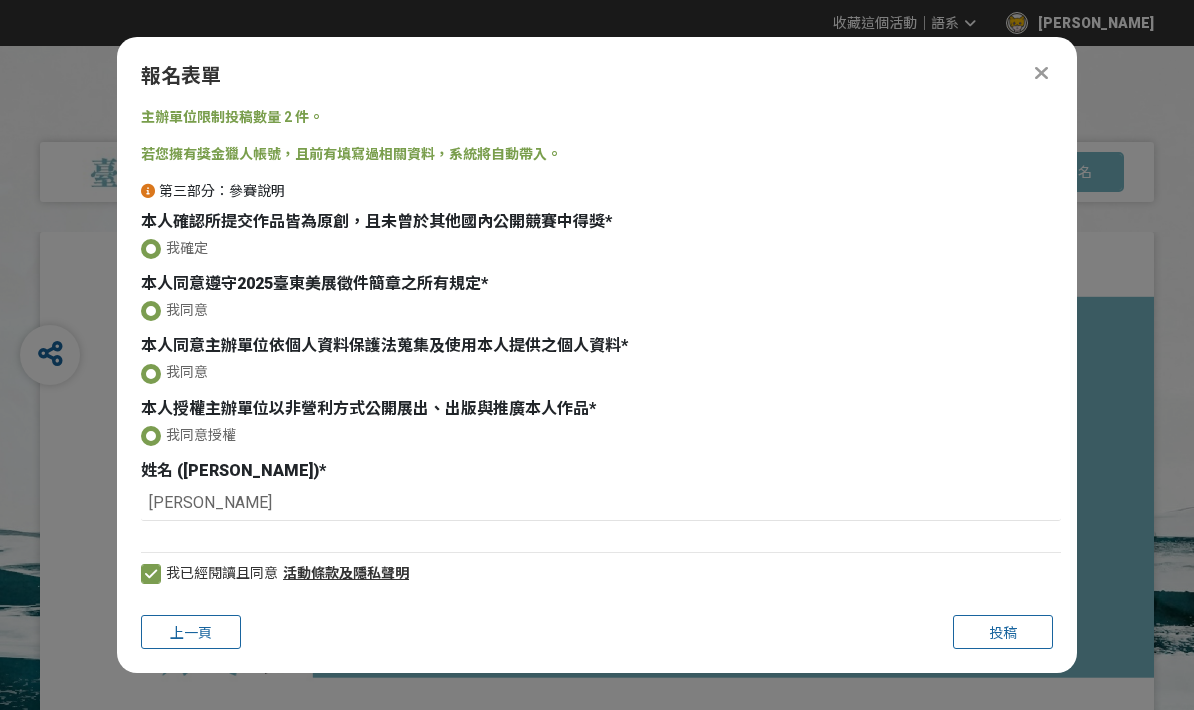 click on "投稿" at bounding box center [1003, 633] 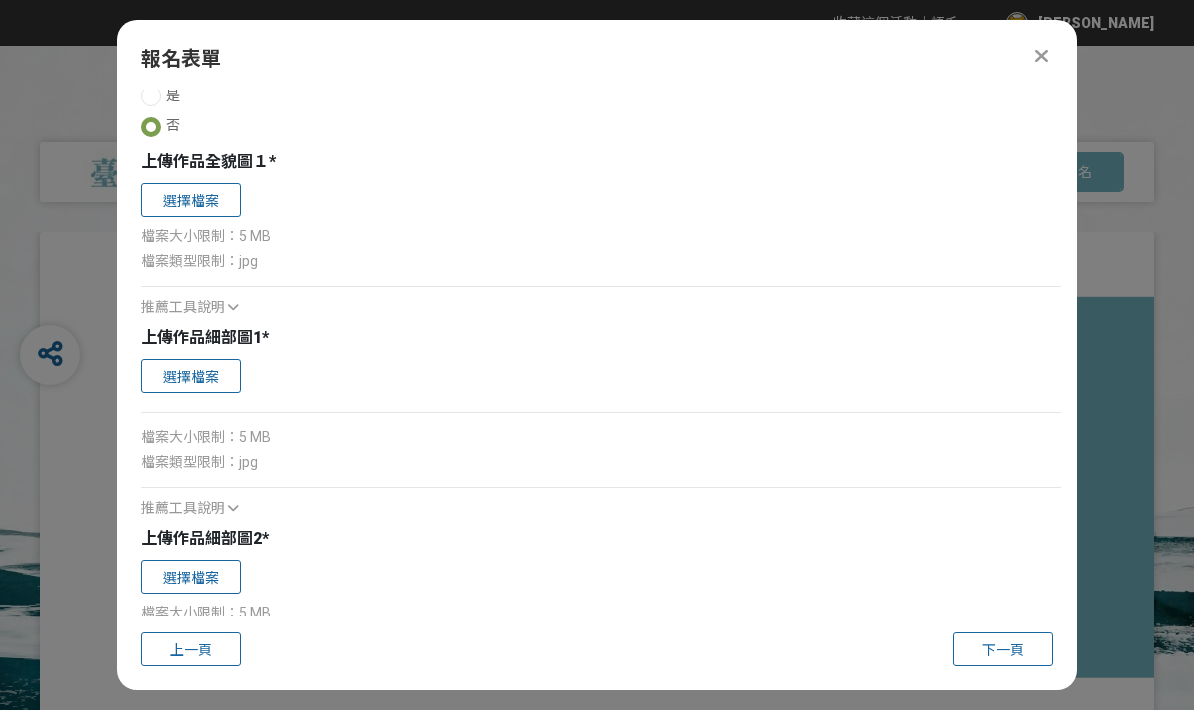 scroll, scrollTop: 1035, scrollLeft: 0, axis: vertical 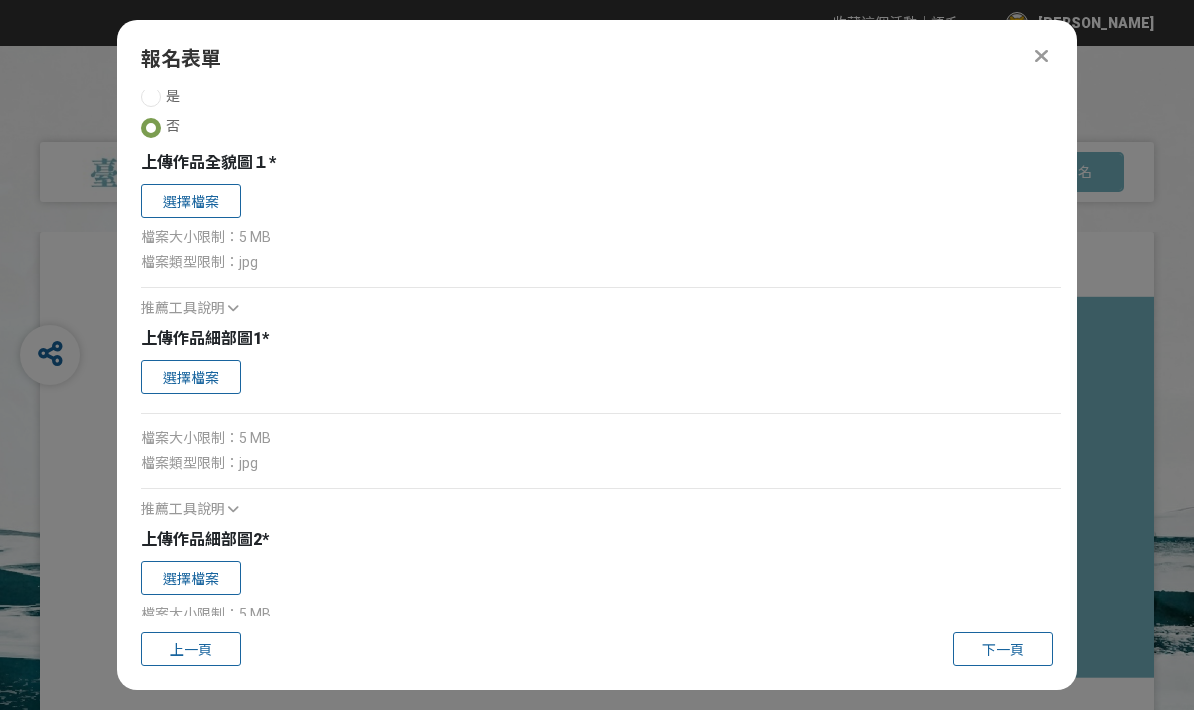 click on "選擇檔案" at bounding box center [191, 201] 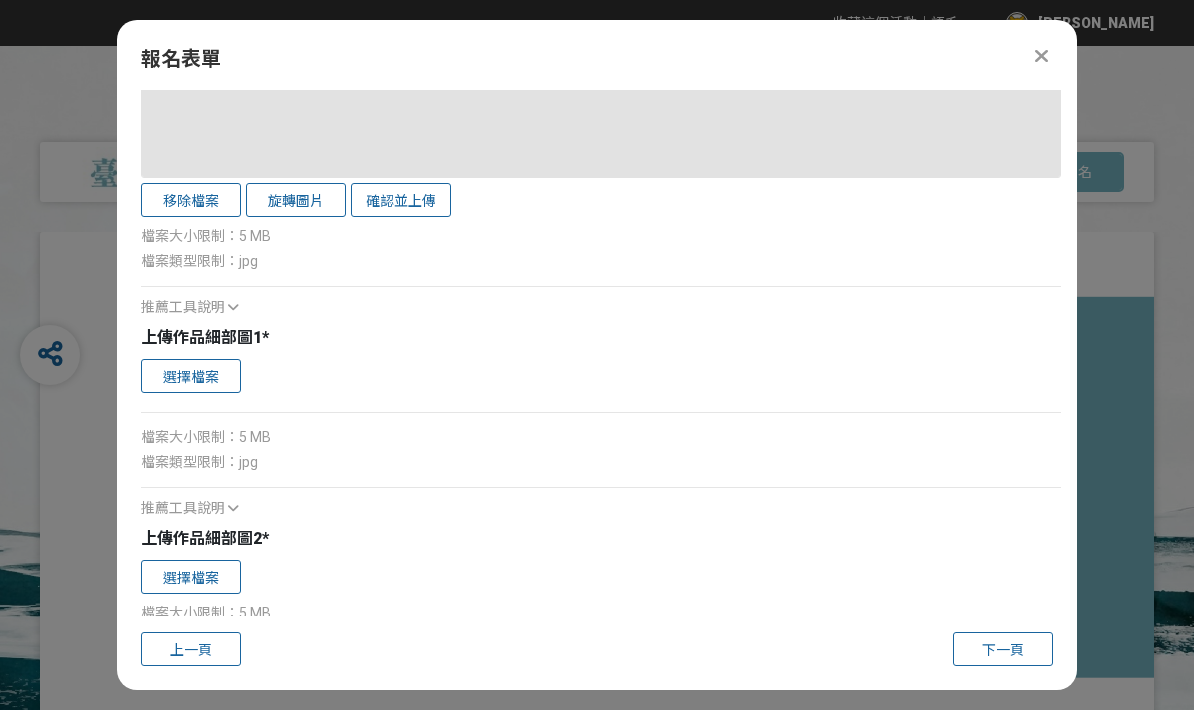 scroll, scrollTop: 1955, scrollLeft: 0, axis: vertical 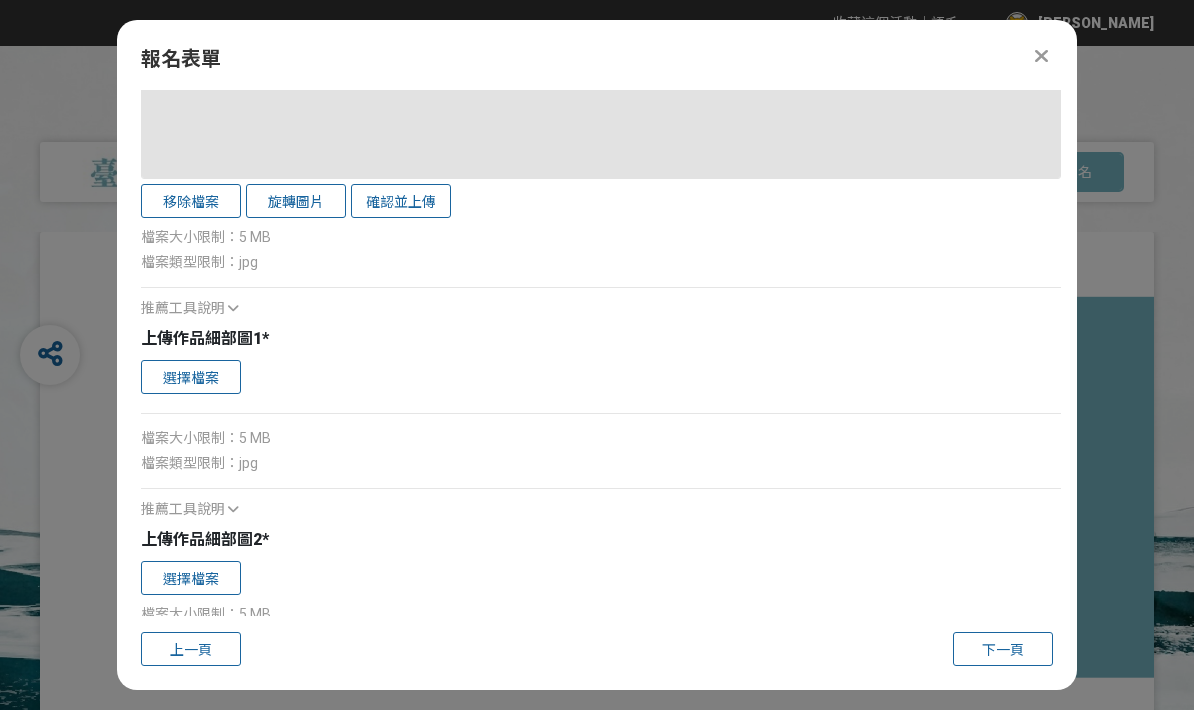 click on "確認並上傳" at bounding box center [401, 201] 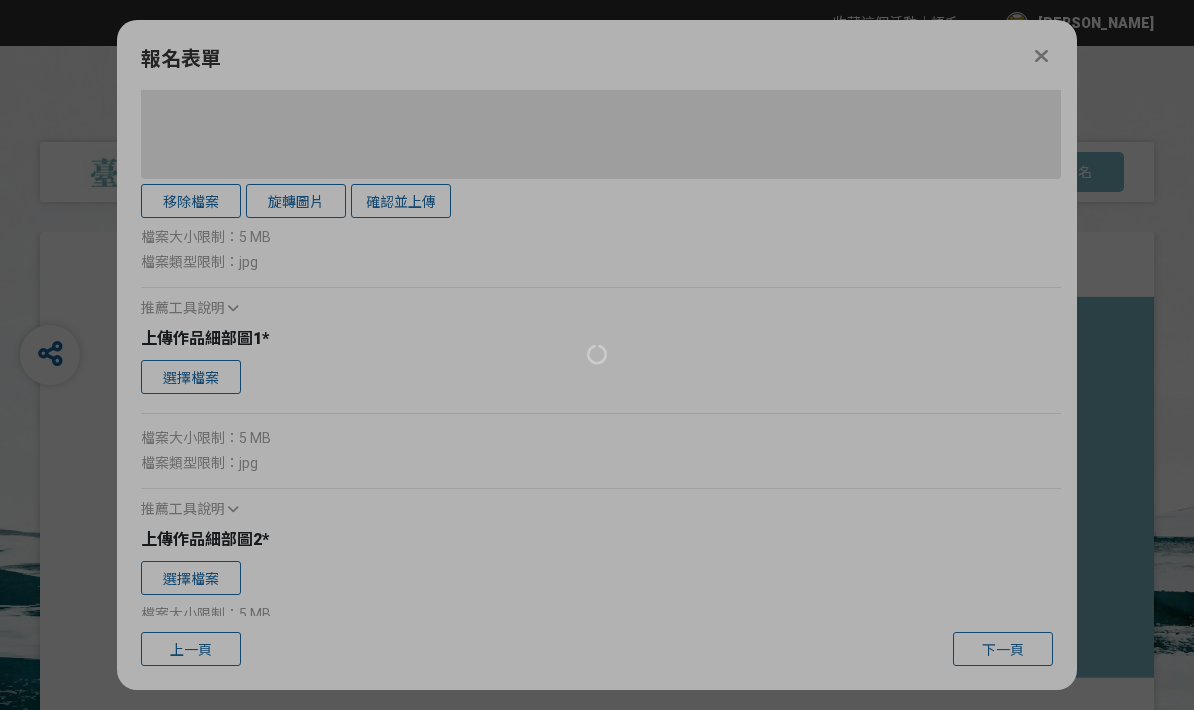 click at bounding box center [597, 355] 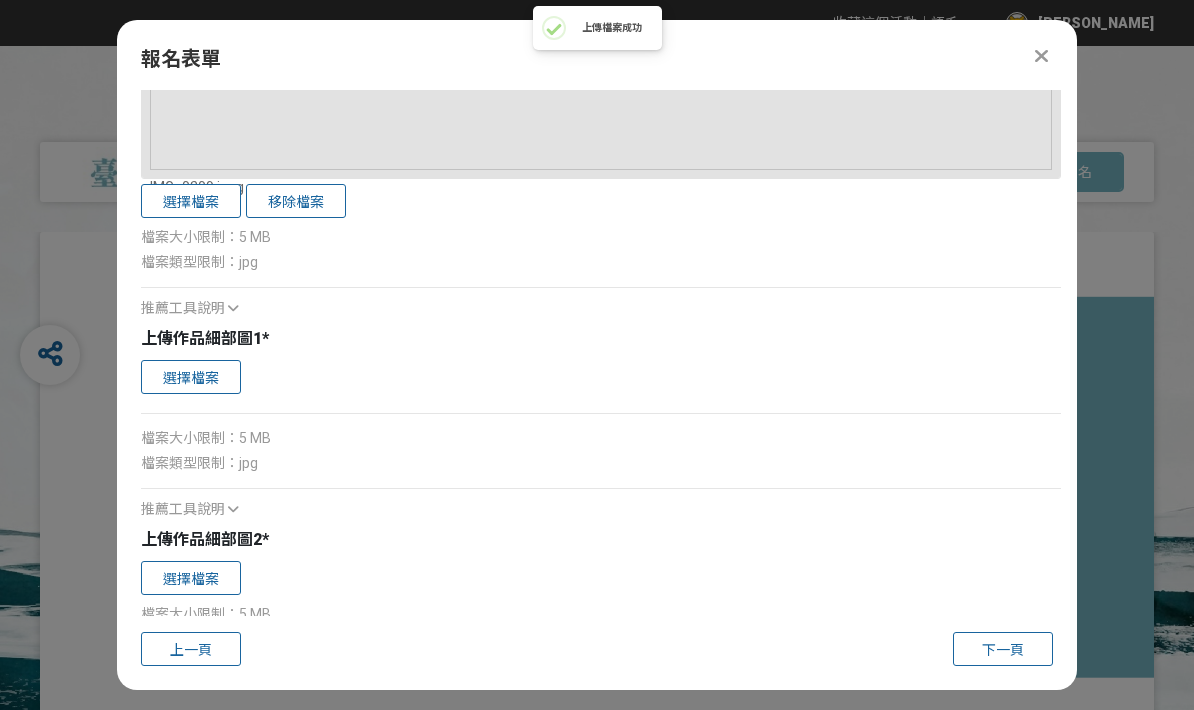 click on "選擇檔案" at bounding box center (191, 377) 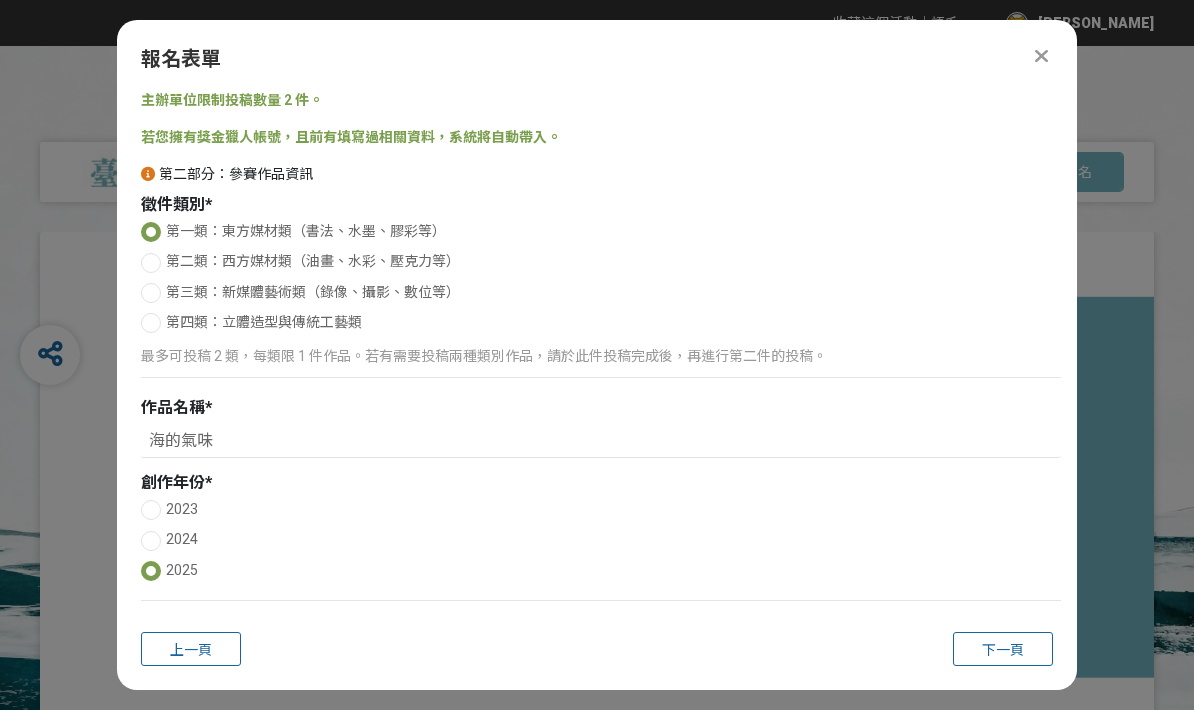 scroll, scrollTop: 0, scrollLeft: 0, axis: both 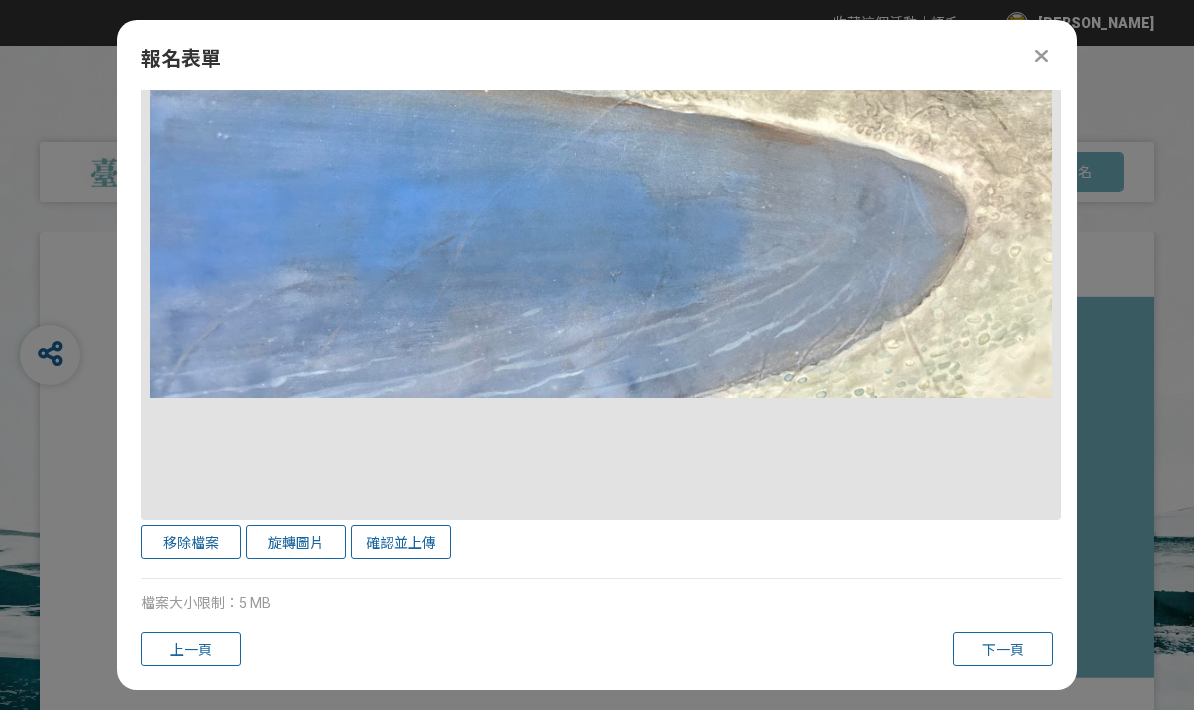 click on "確認並上傳" at bounding box center (401, 542) 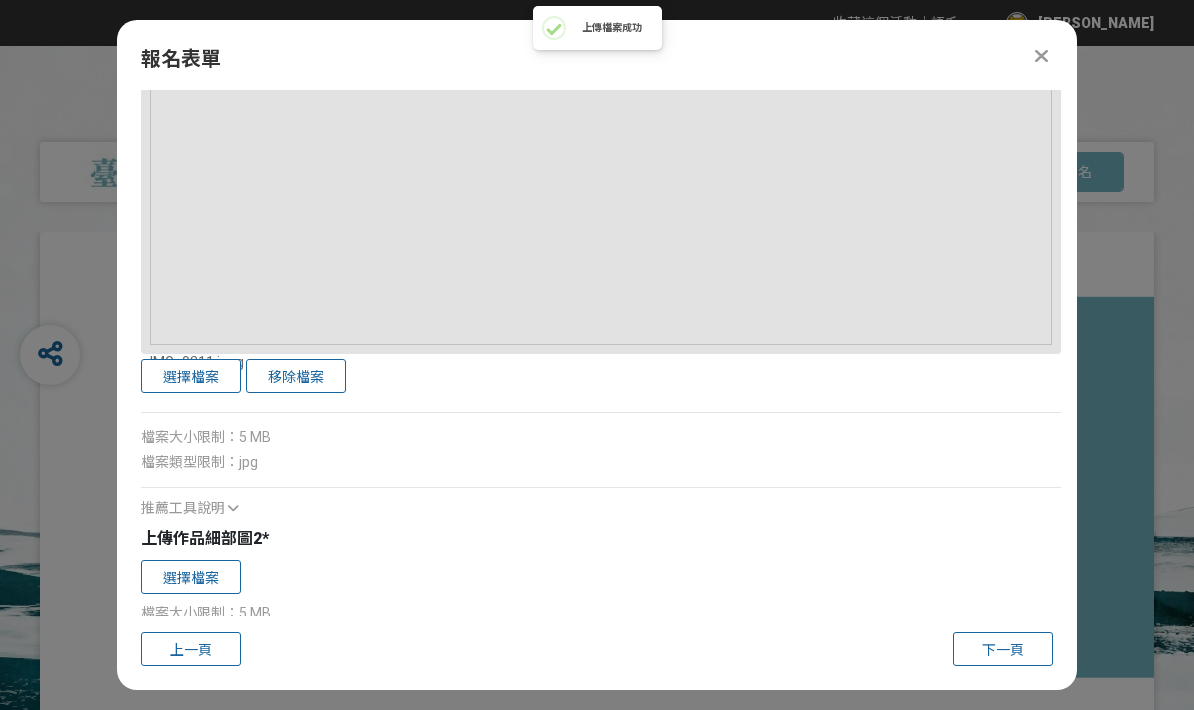 scroll, scrollTop: 2875, scrollLeft: 0, axis: vertical 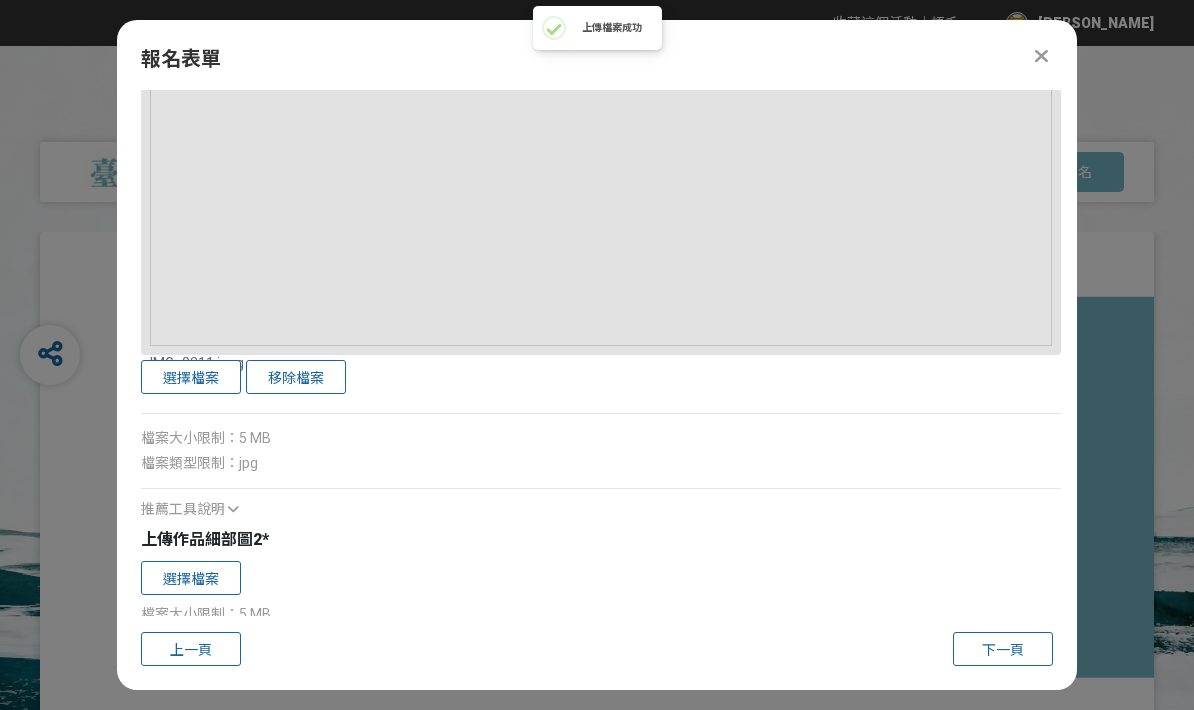click on "選擇檔案" at bounding box center (191, 578) 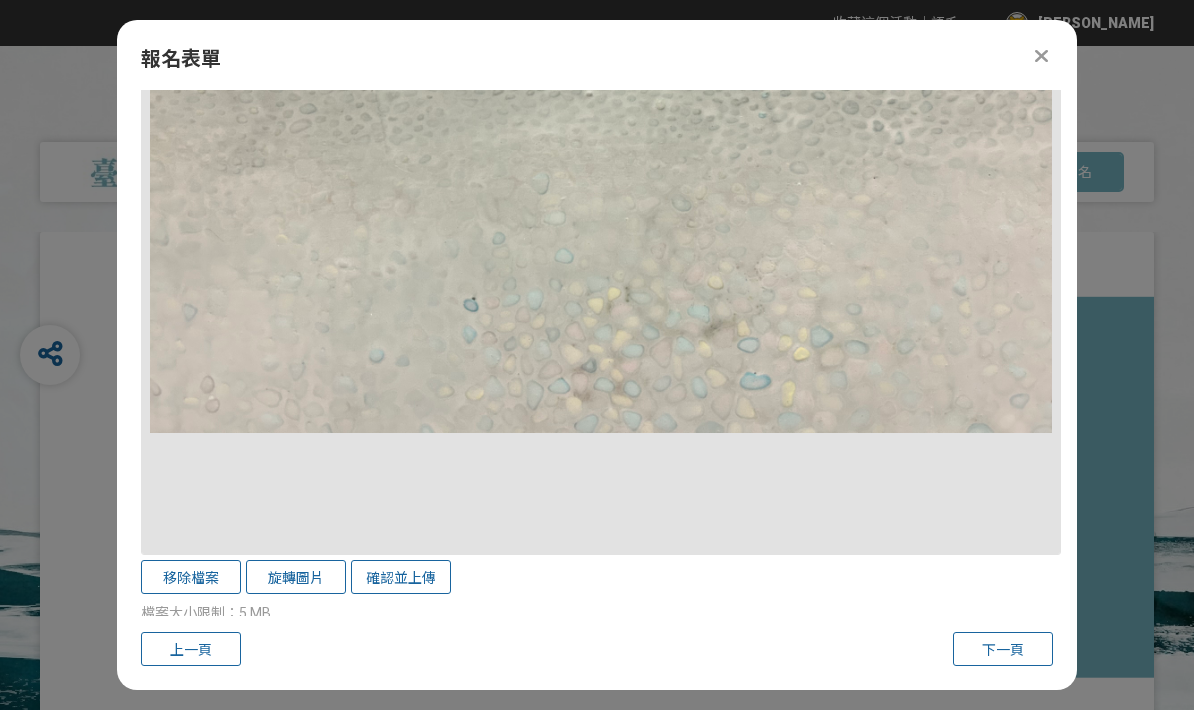 scroll, scrollTop: 3795, scrollLeft: 0, axis: vertical 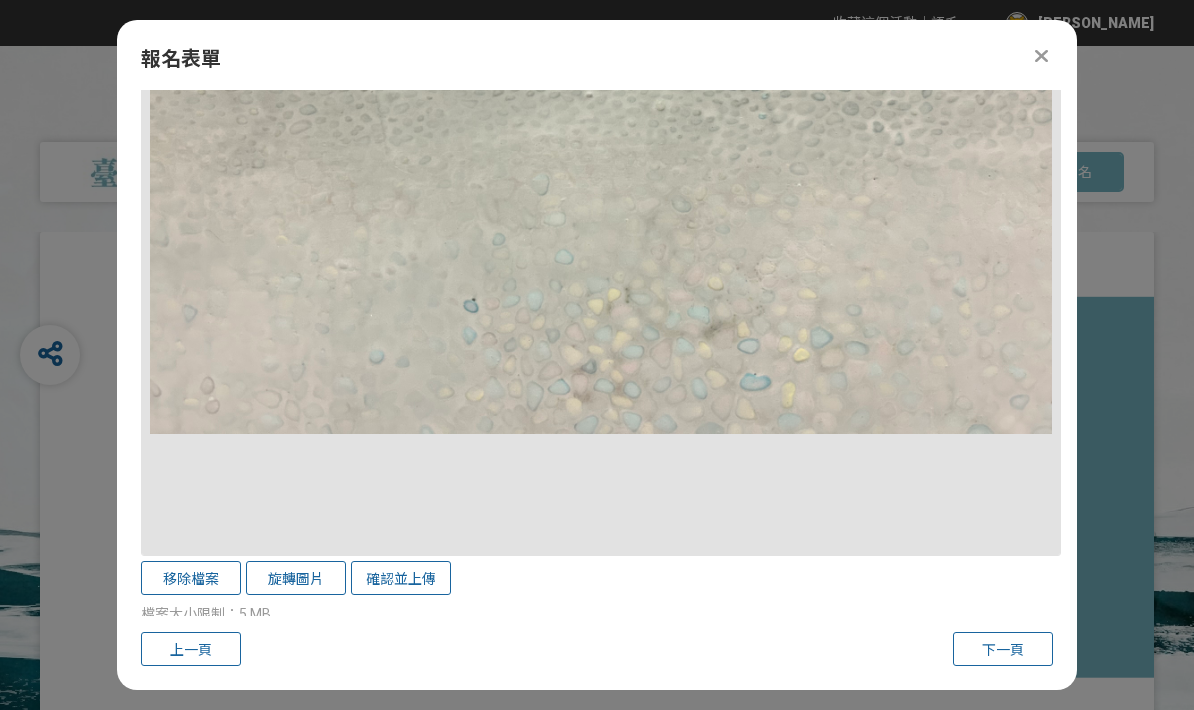 click on "確認並上傳" at bounding box center (401, 578) 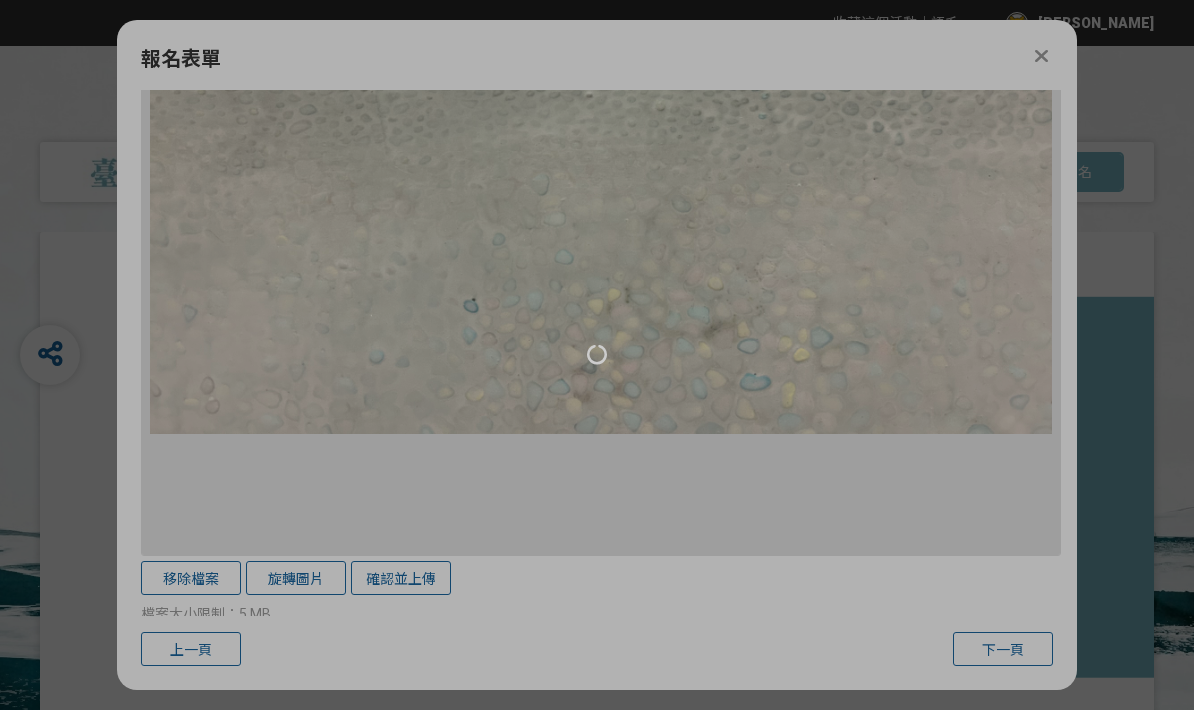 click at bounding box center [597, 355] 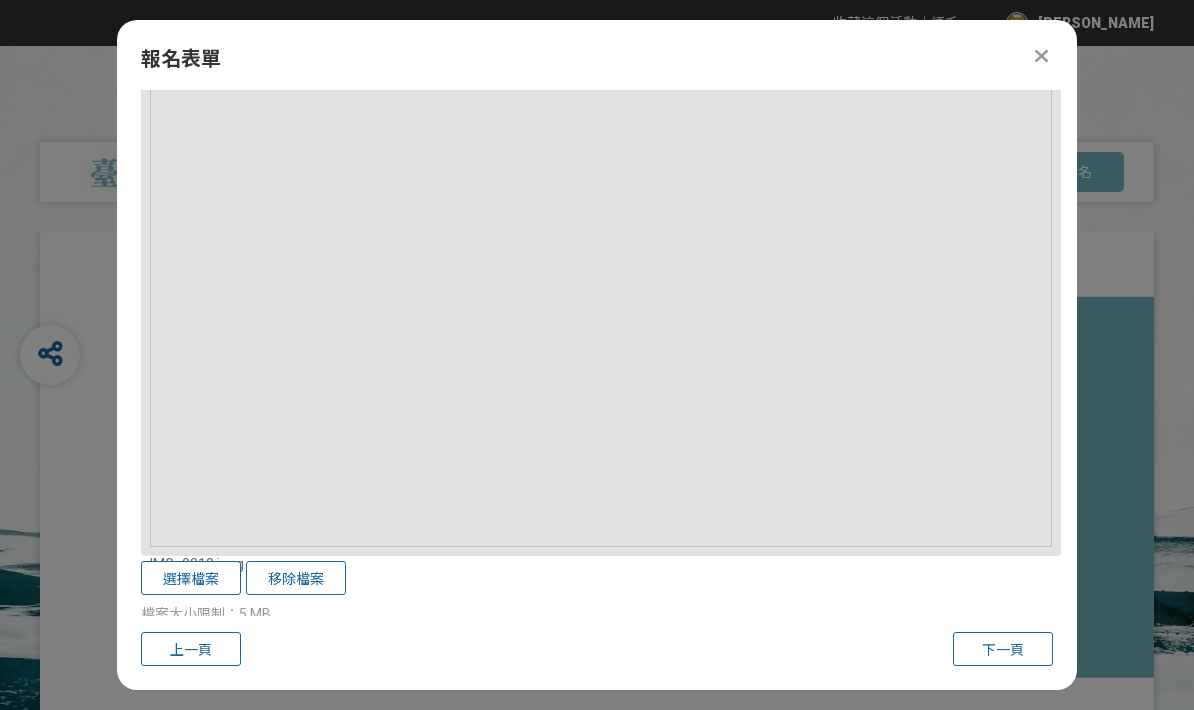 click on "下一頁" at bounding box center (1003, 649) 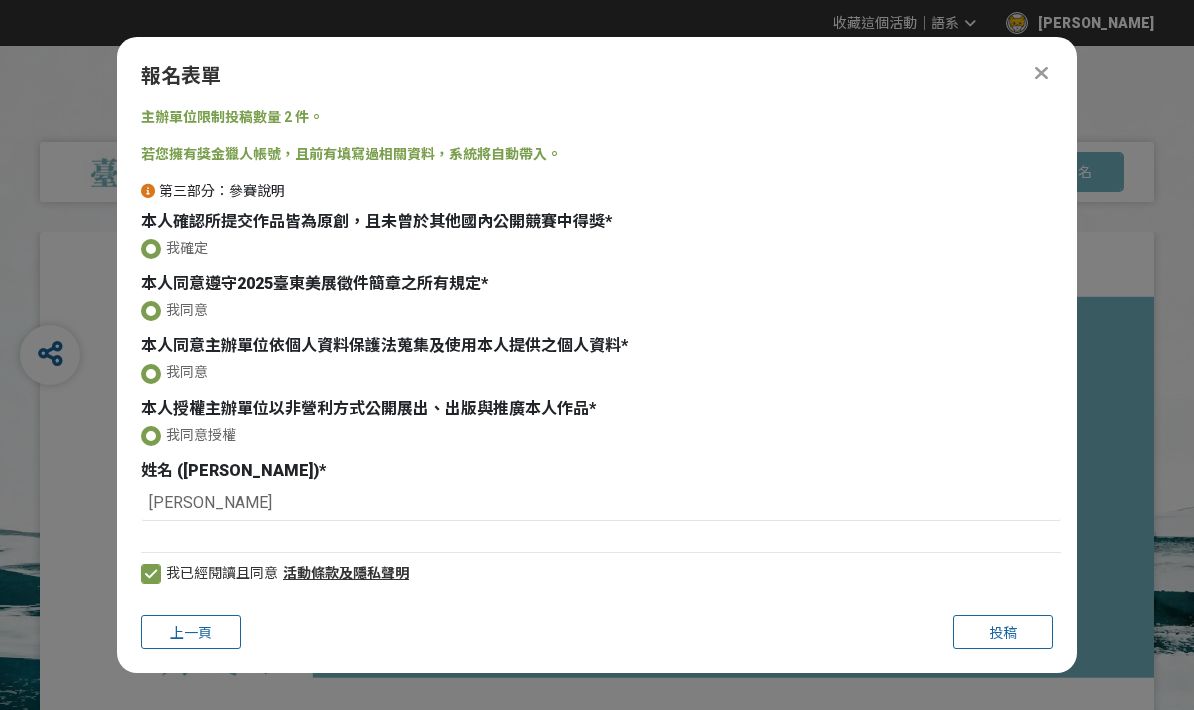 click on "投稿" at bounding box center (1003, 633) 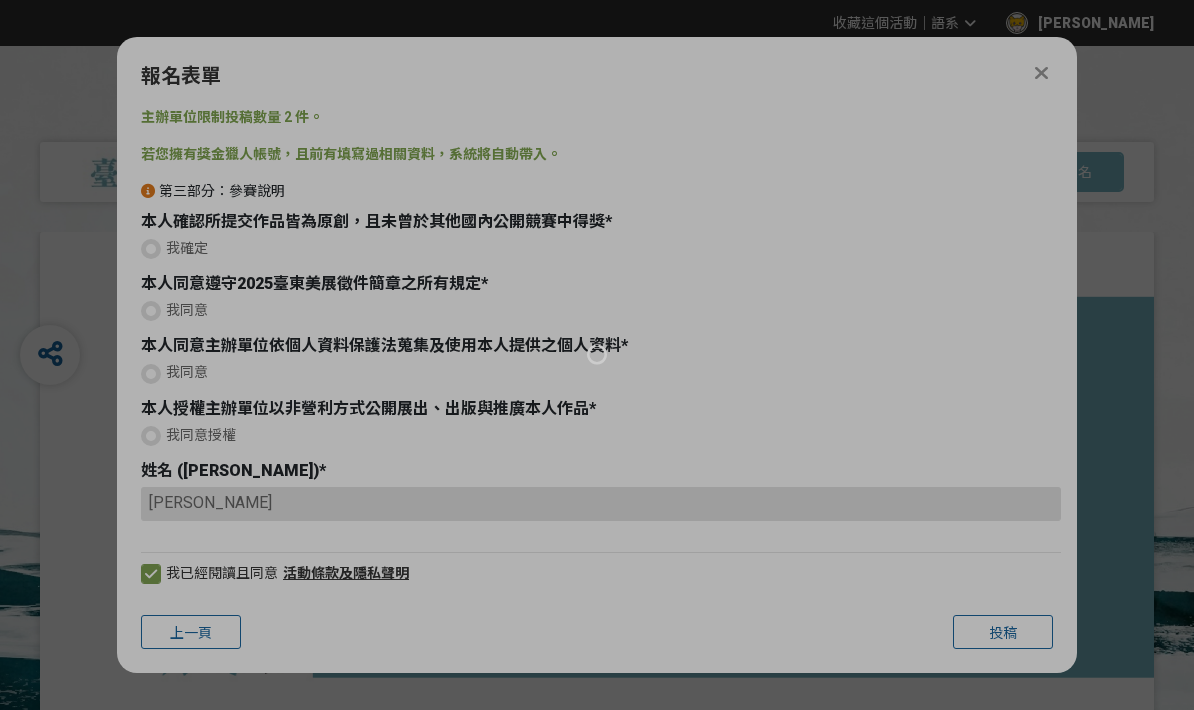 click at bounding box center [597, 355] 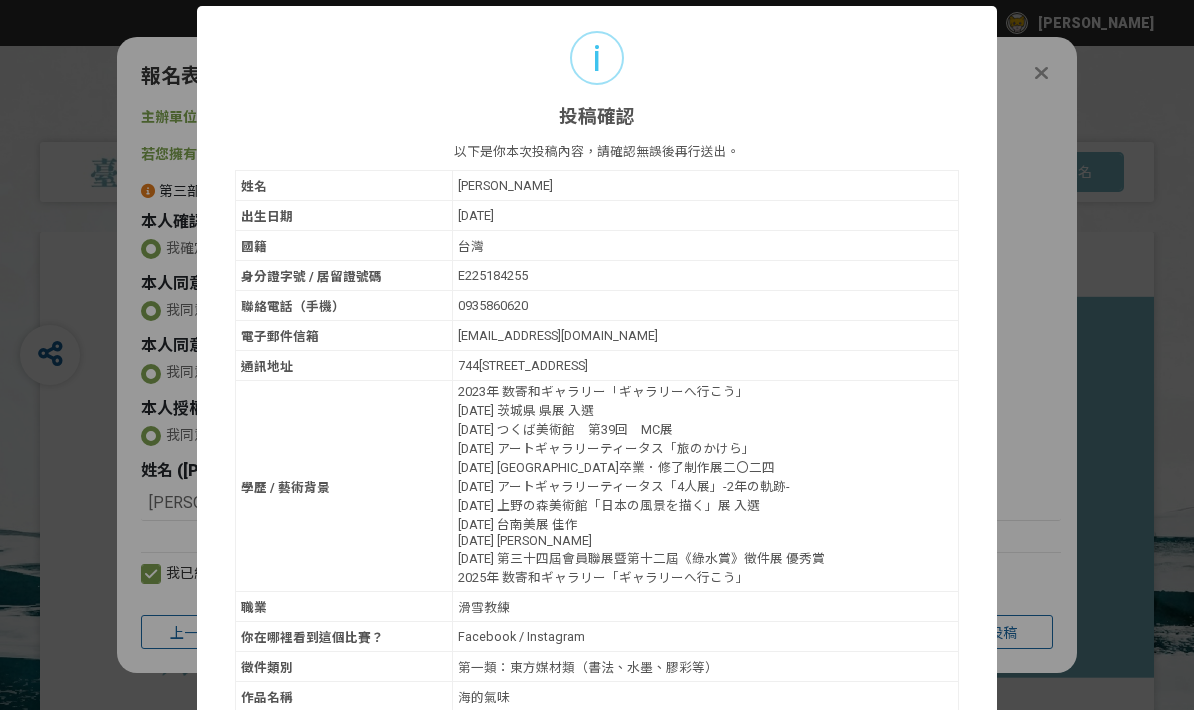 scroll, scrollTop: 389, scrollLeft: 0, axis: vertical 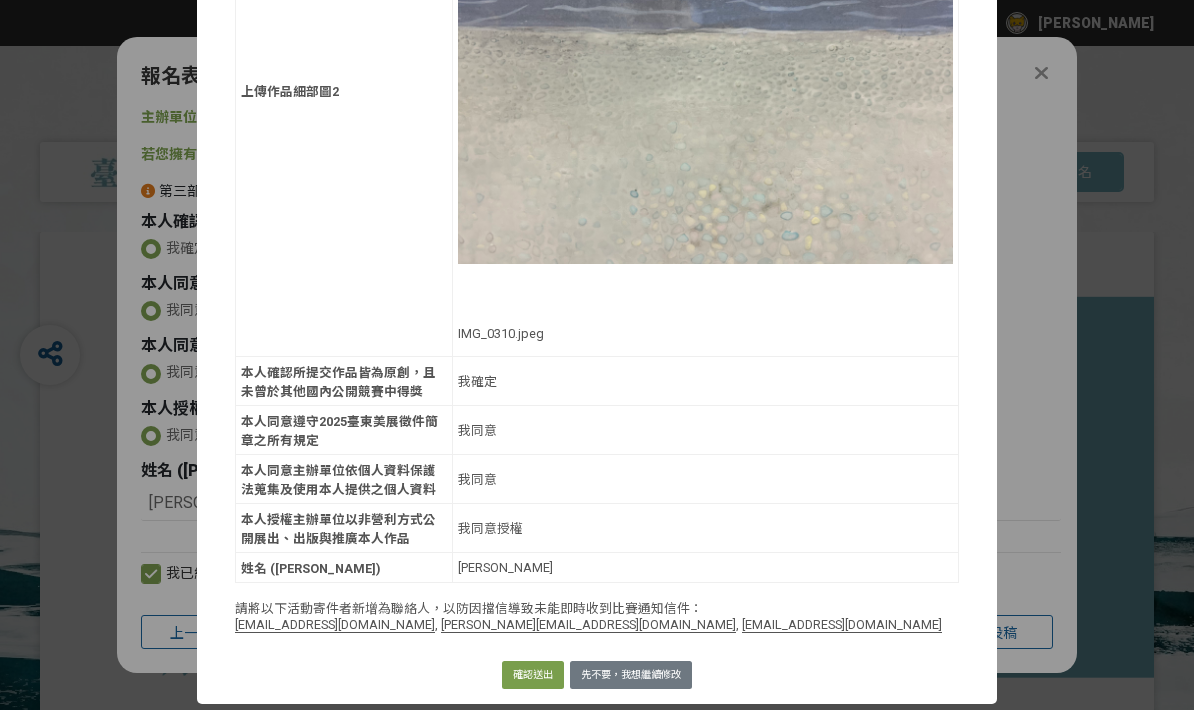 click on "確認送出" at bounding box center [533, 675] 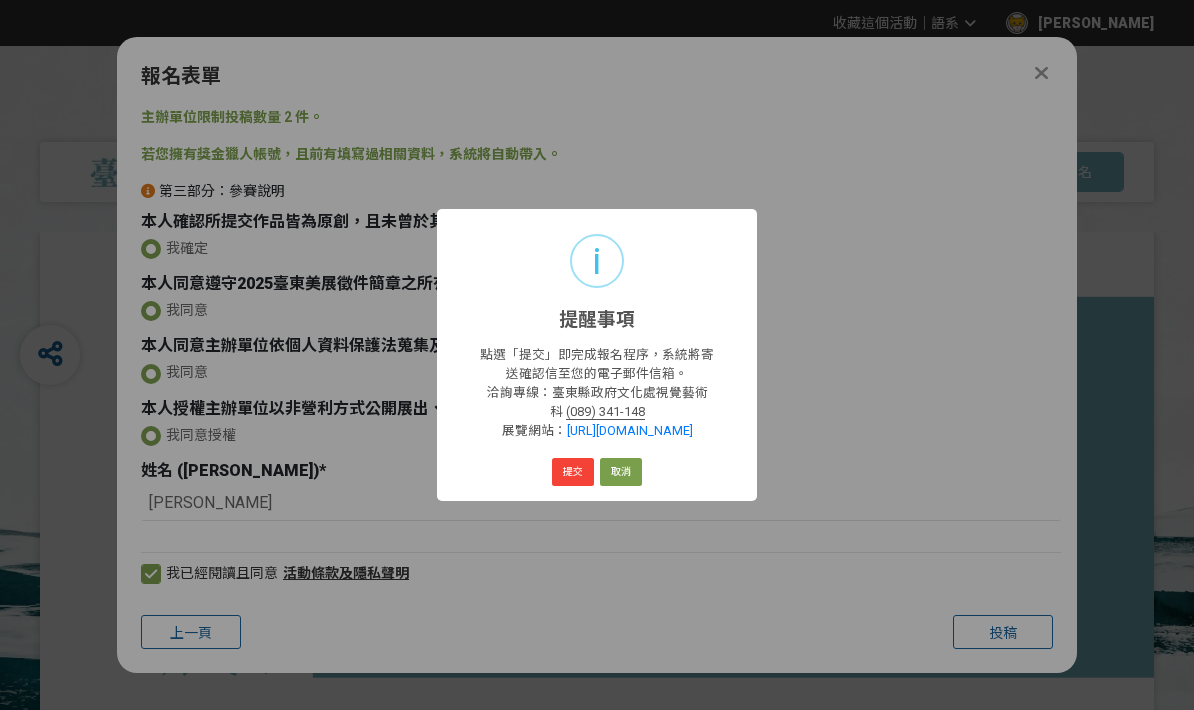 click on "提交" at bounding box center (573, 472) 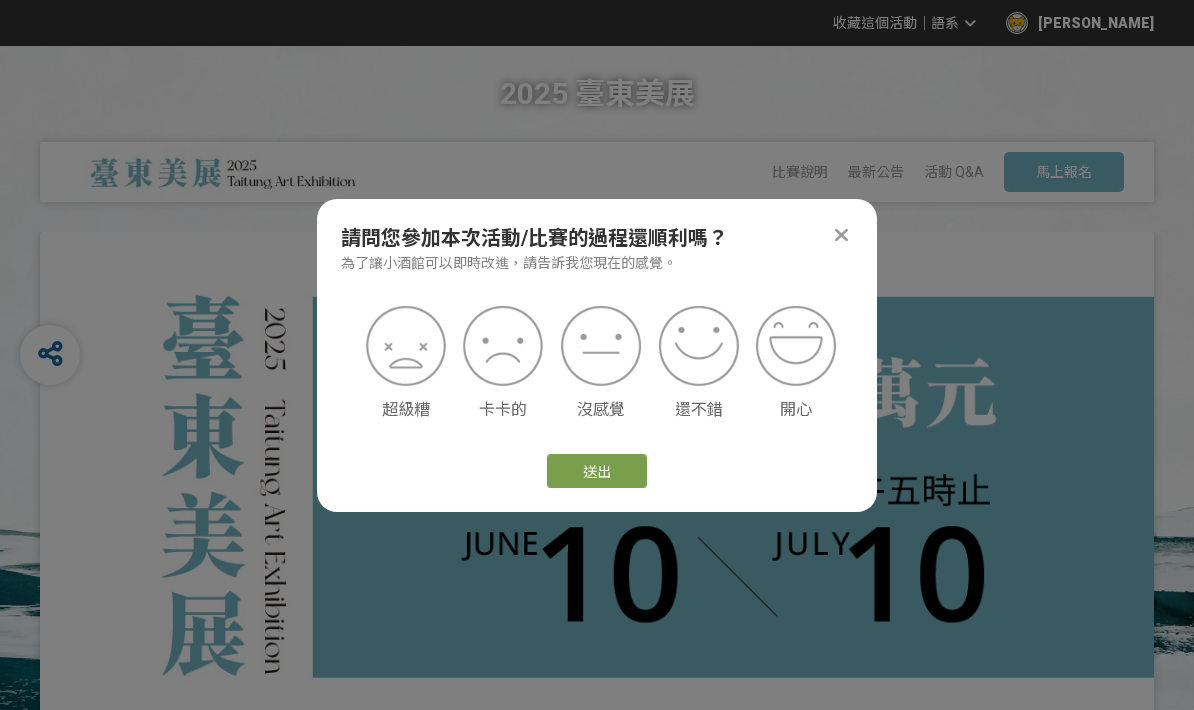 click at bounding box center [503, 346] 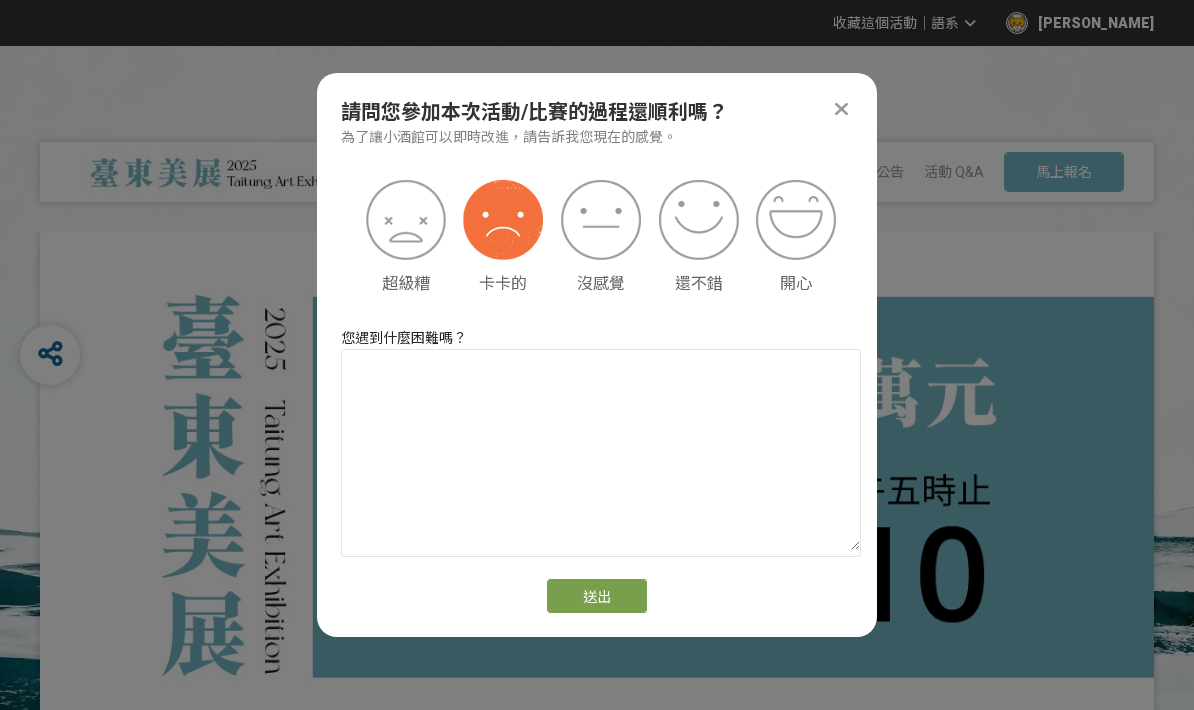 click on "送出" at bounding box center [597, 596] 